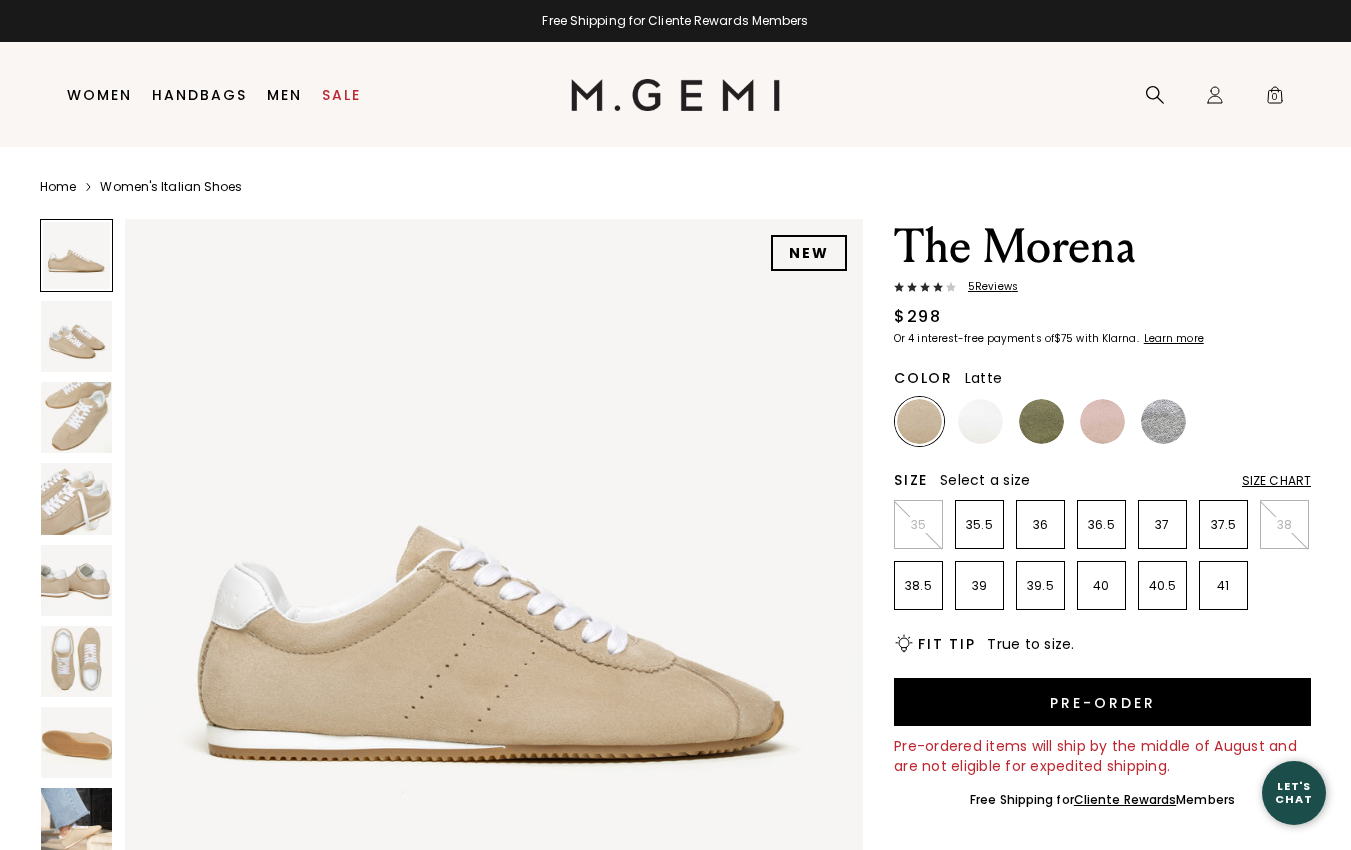 scroll, scrollTop: 0, scrollLeft: 0, axis: both 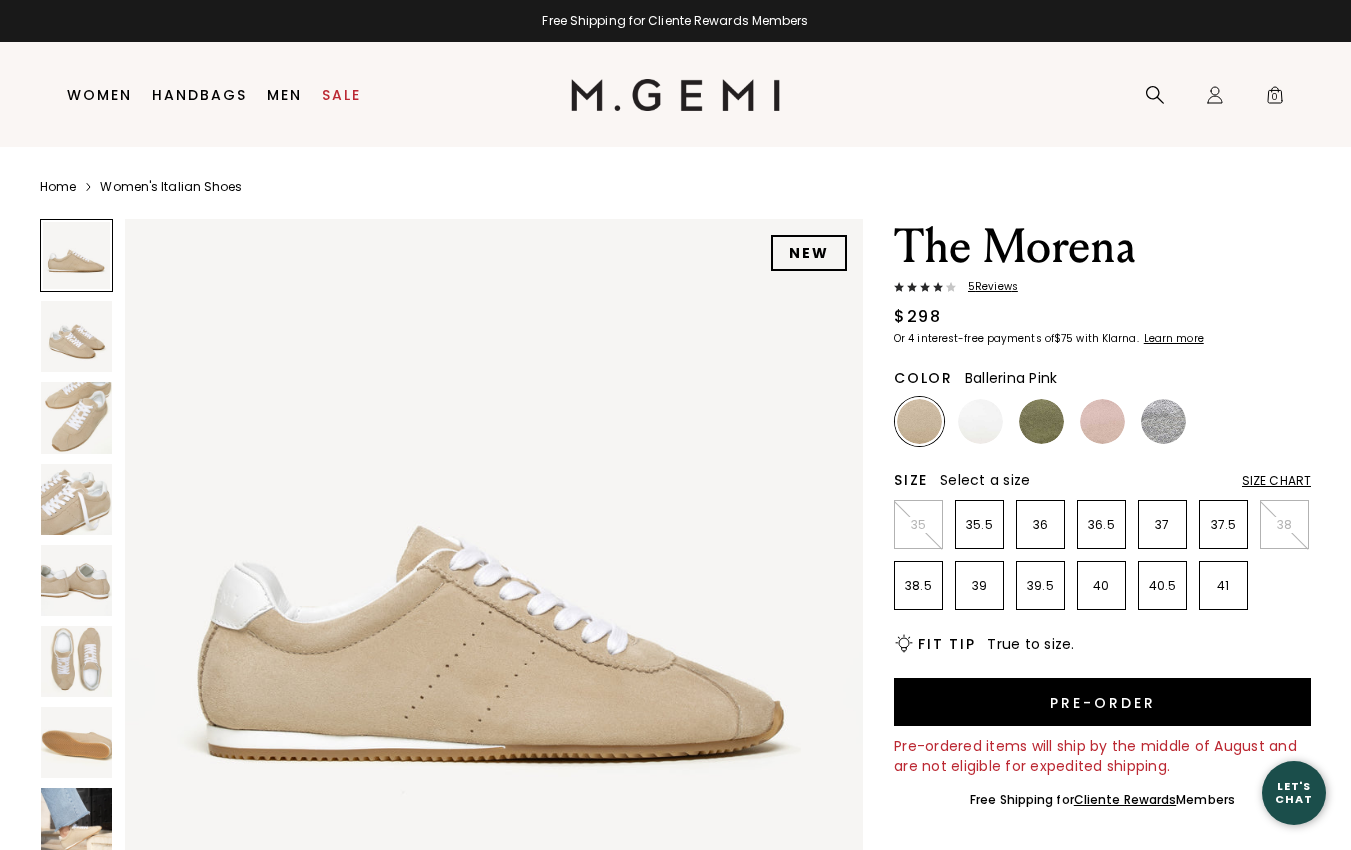 click at bounding box center [1102, 421] 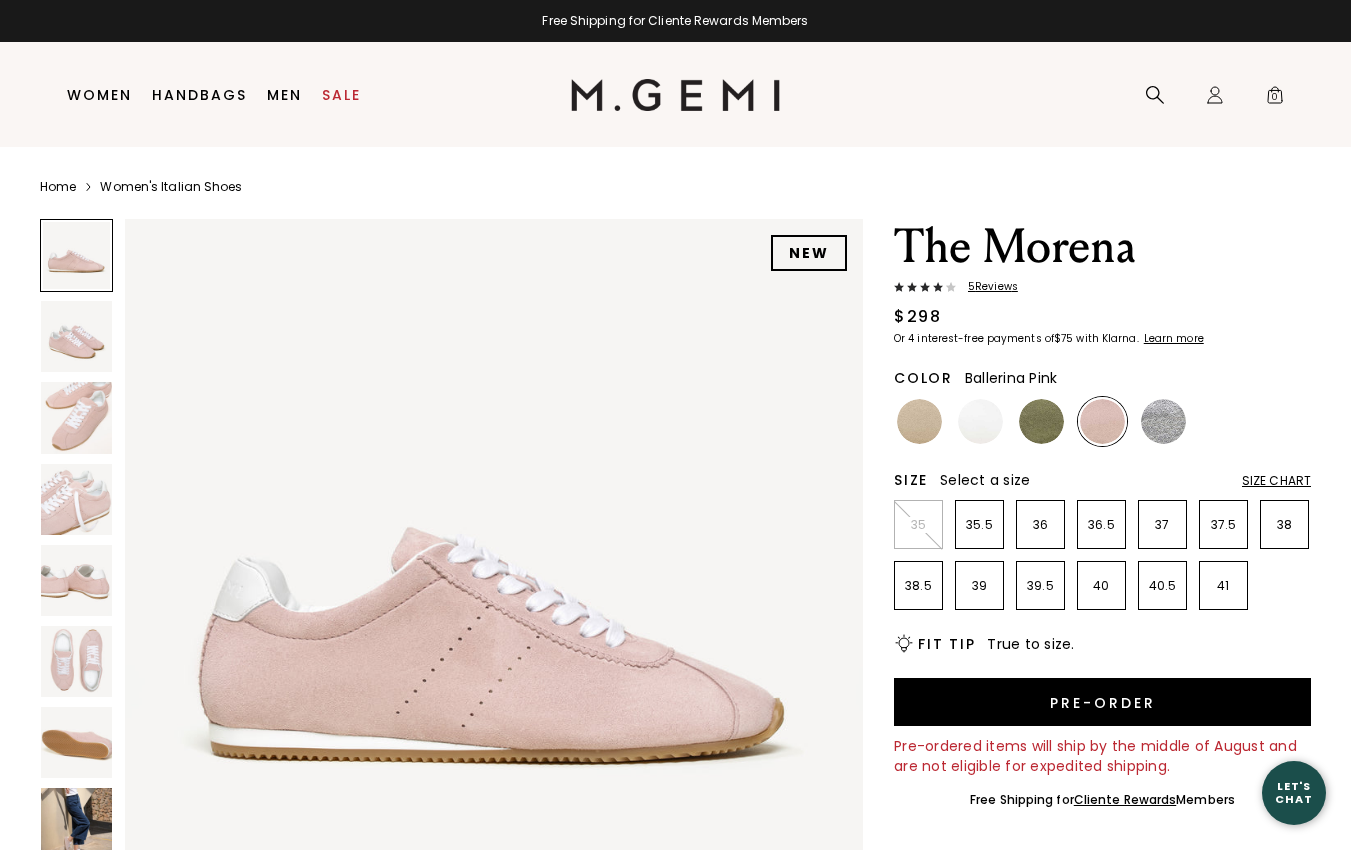 scroll, scrollTop: 0, scrollLeft: 0, axis: both 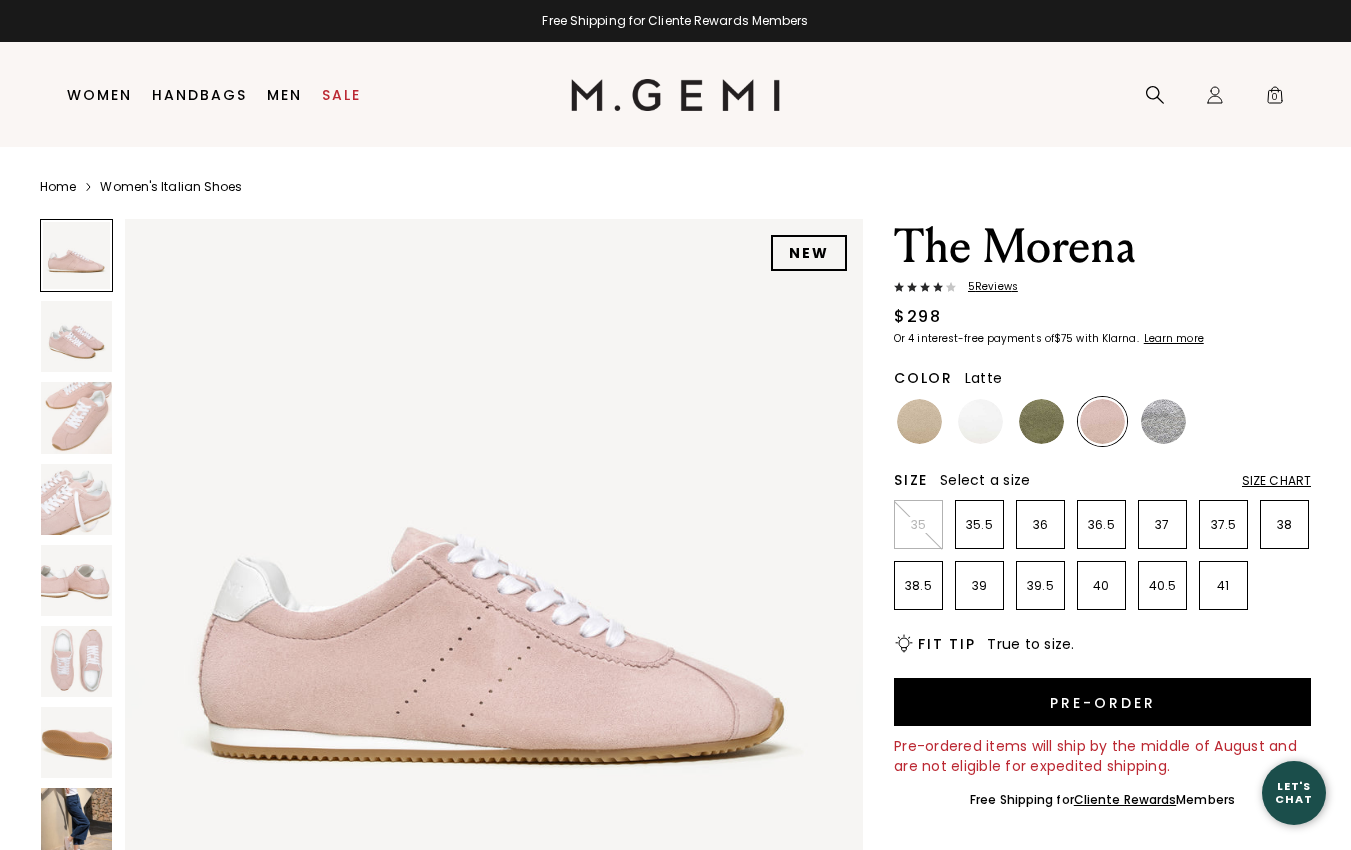 click at bounding box center [919, 421] 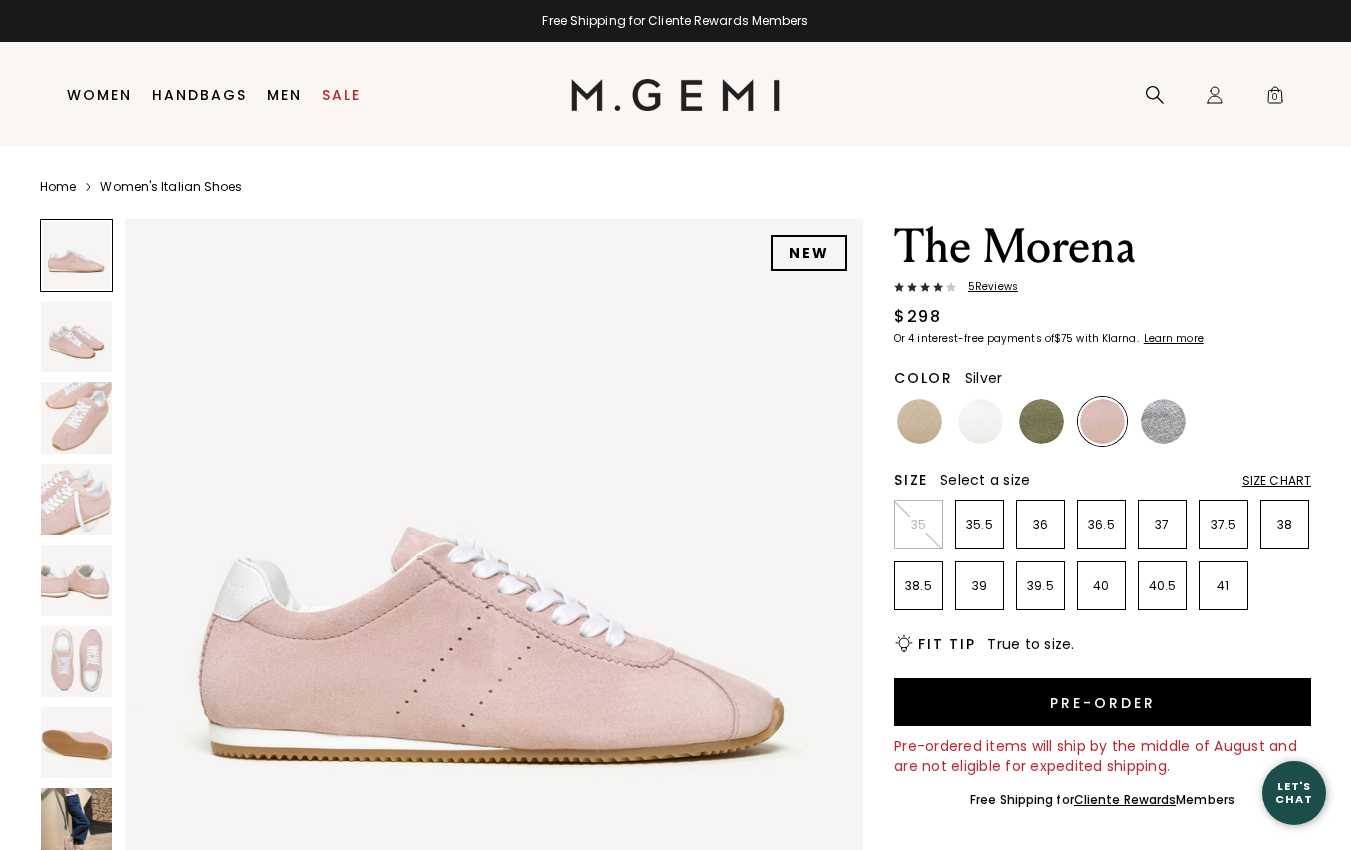 click at bounding box center (1102, 421) 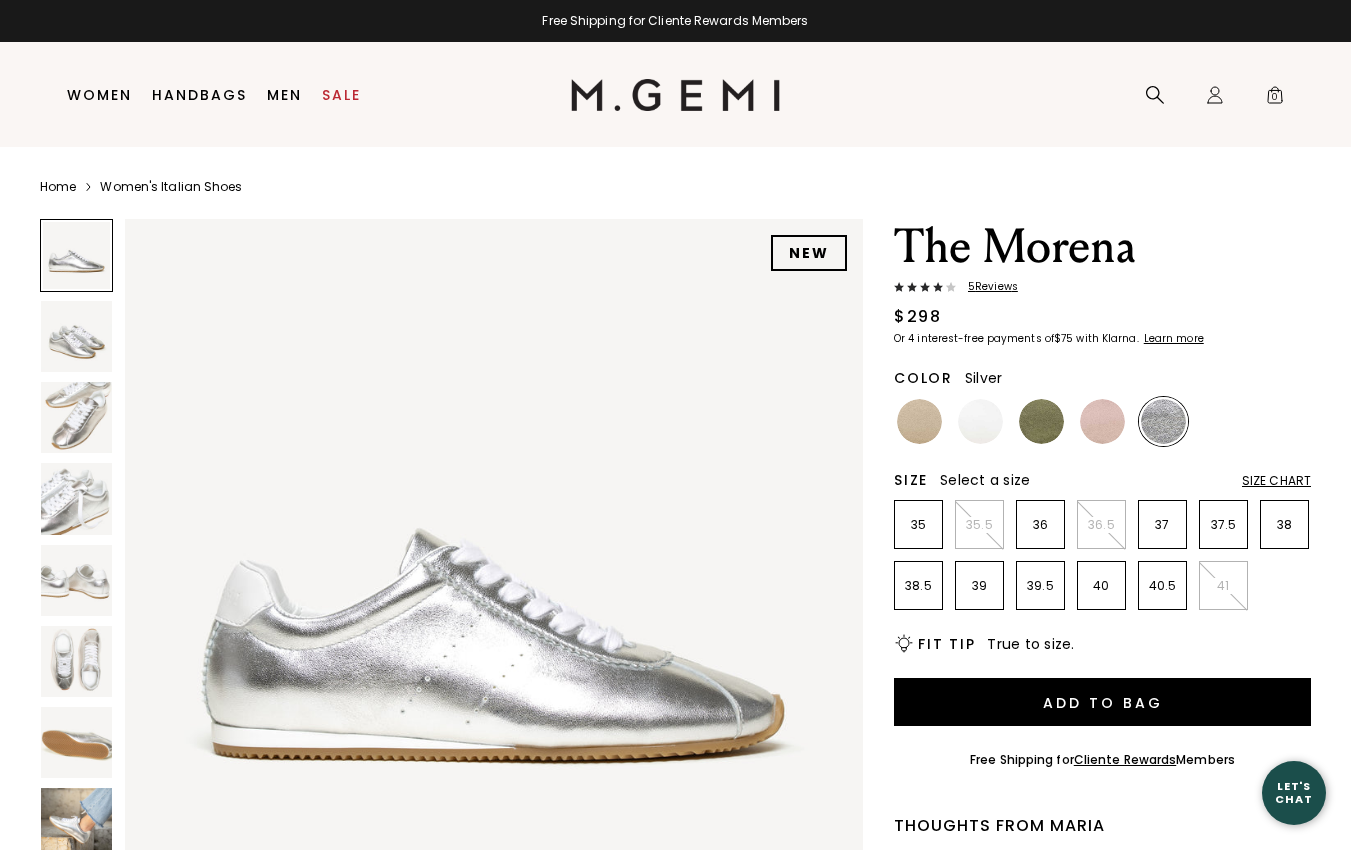 scroll, scrollTop: 0, scrollLeft: 0, axis: both 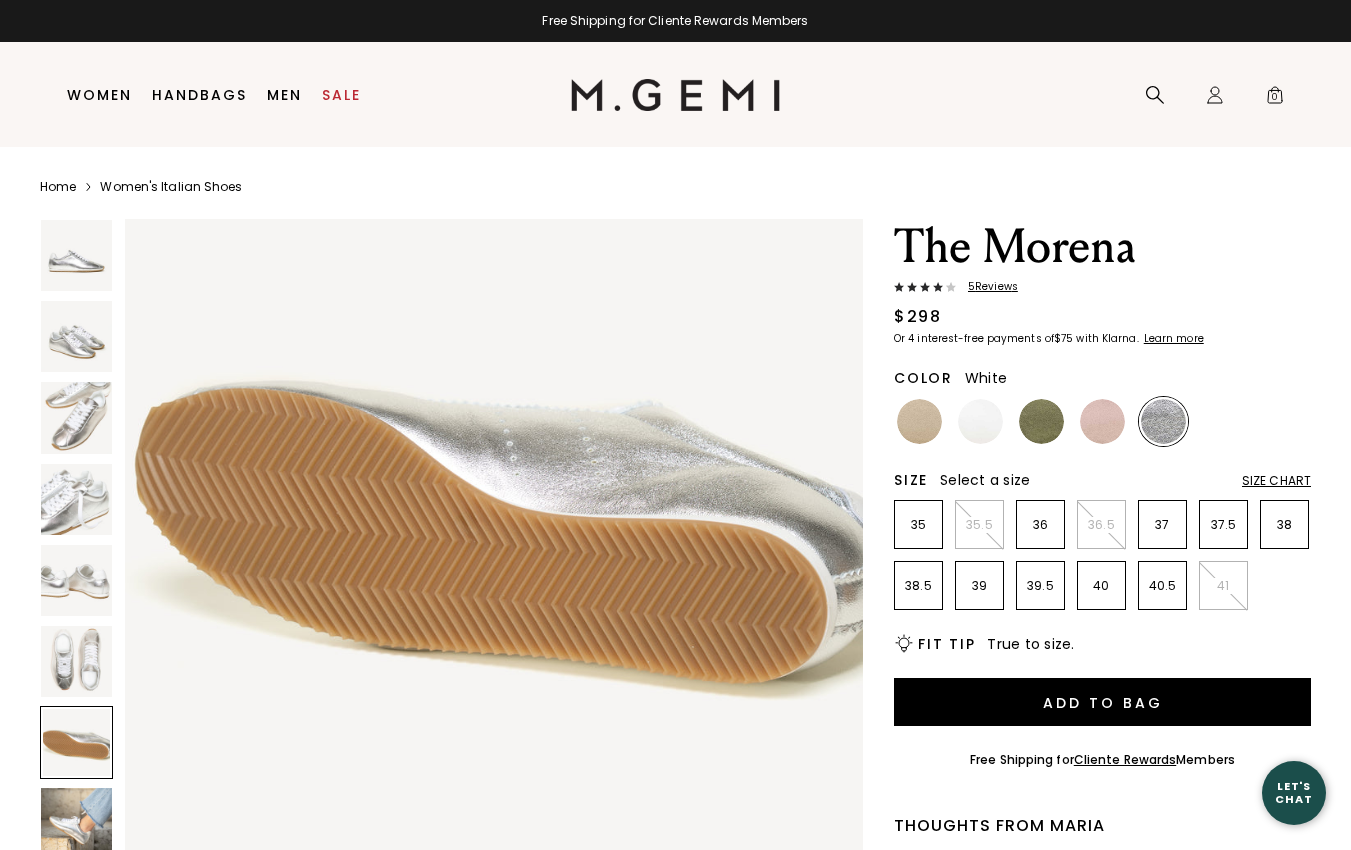 click at bounding box center (980, 421) 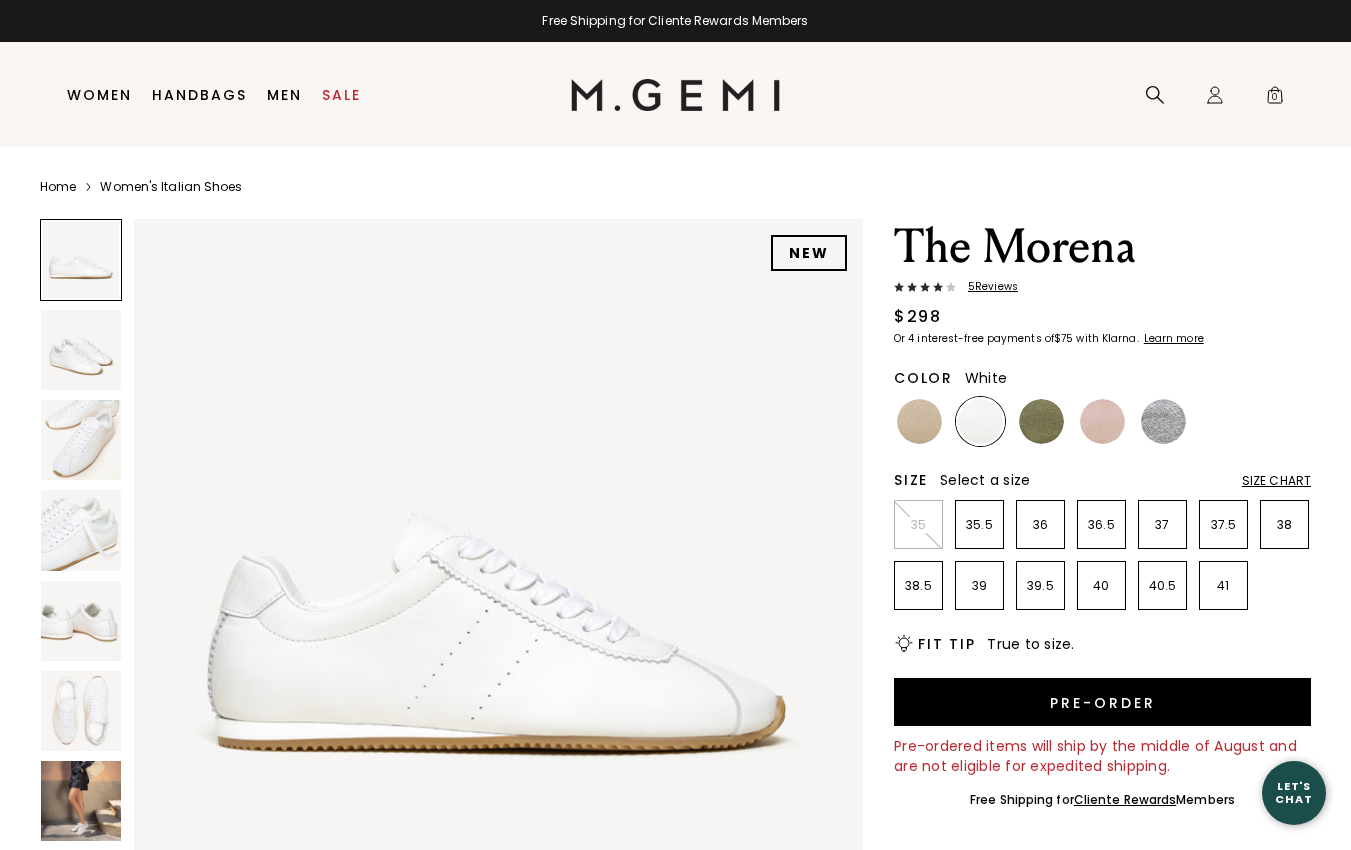 scroll, scrollTop: 0, scrollLeft: 0, axis: both 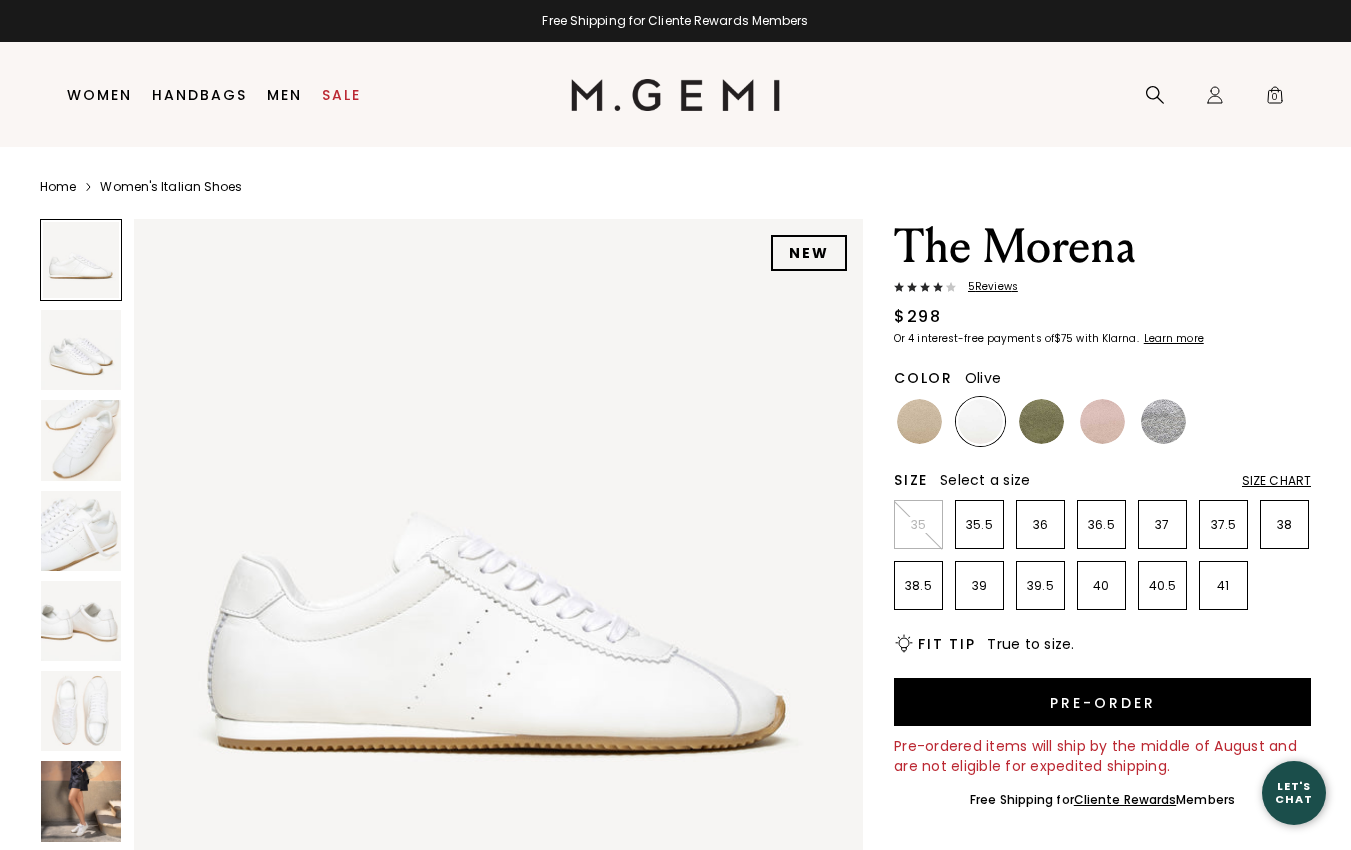 click at bounding box center [1041, 421] 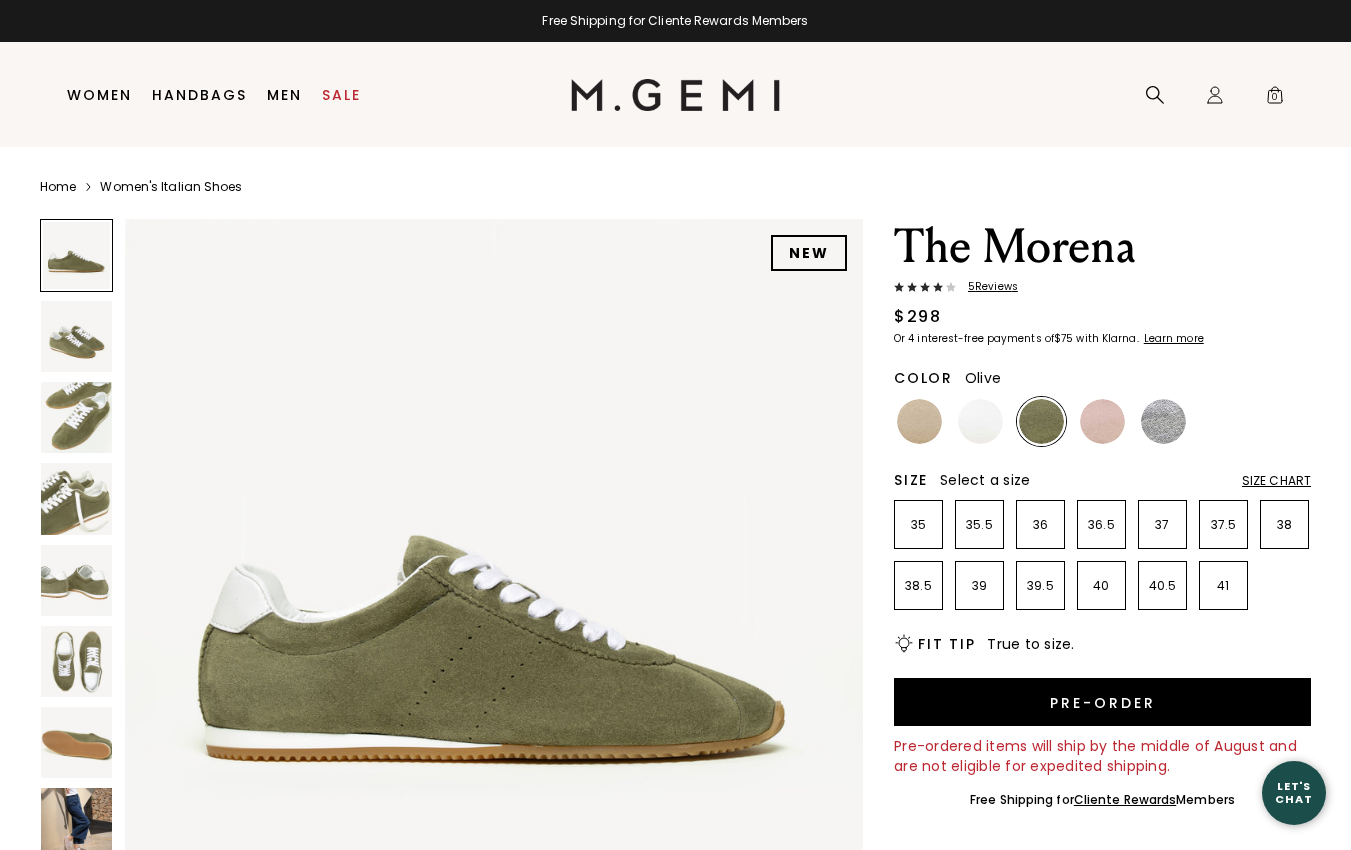 scroll, scrollTop: 0, scrollLeft: 0, axis: both 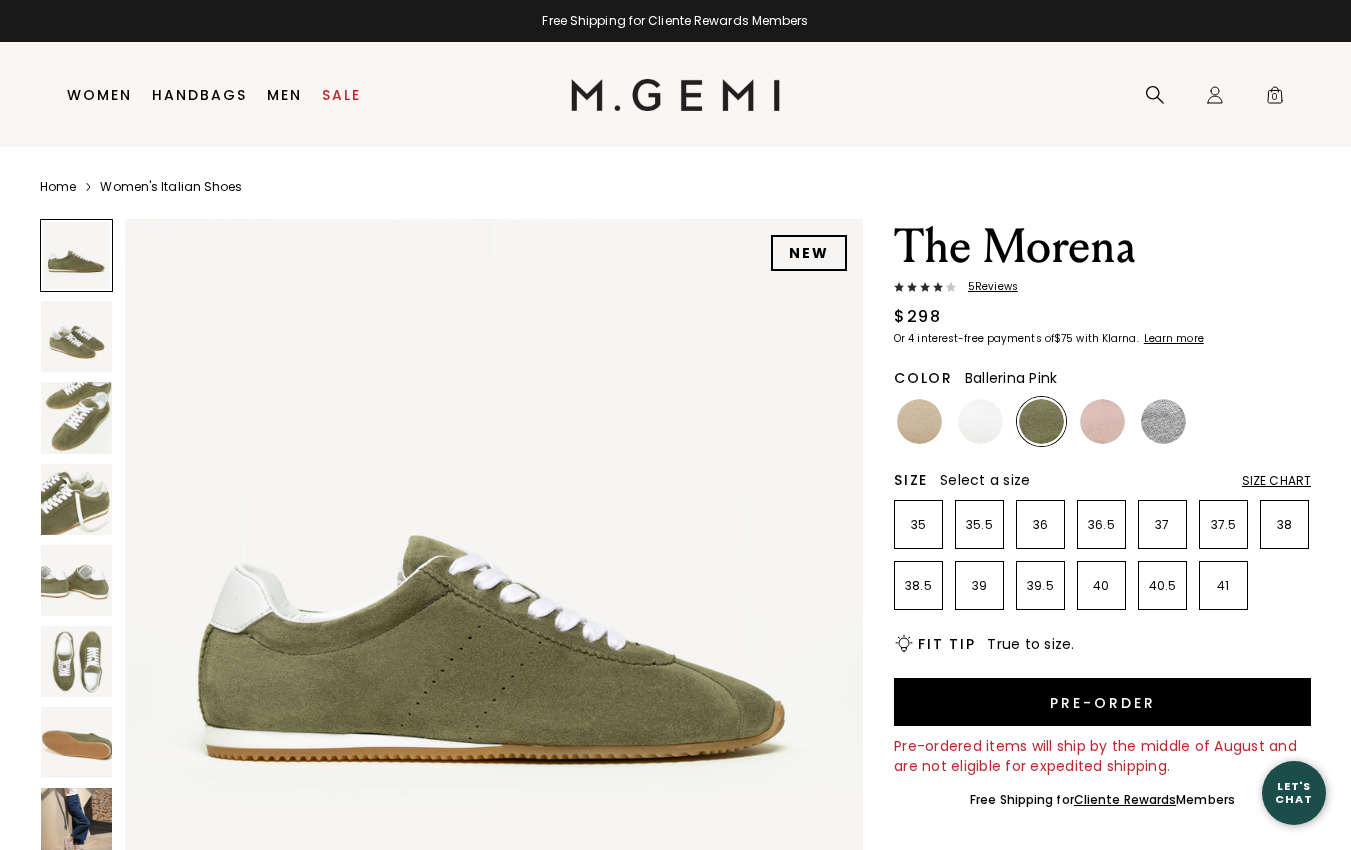click at bounding box center (1102, 421) 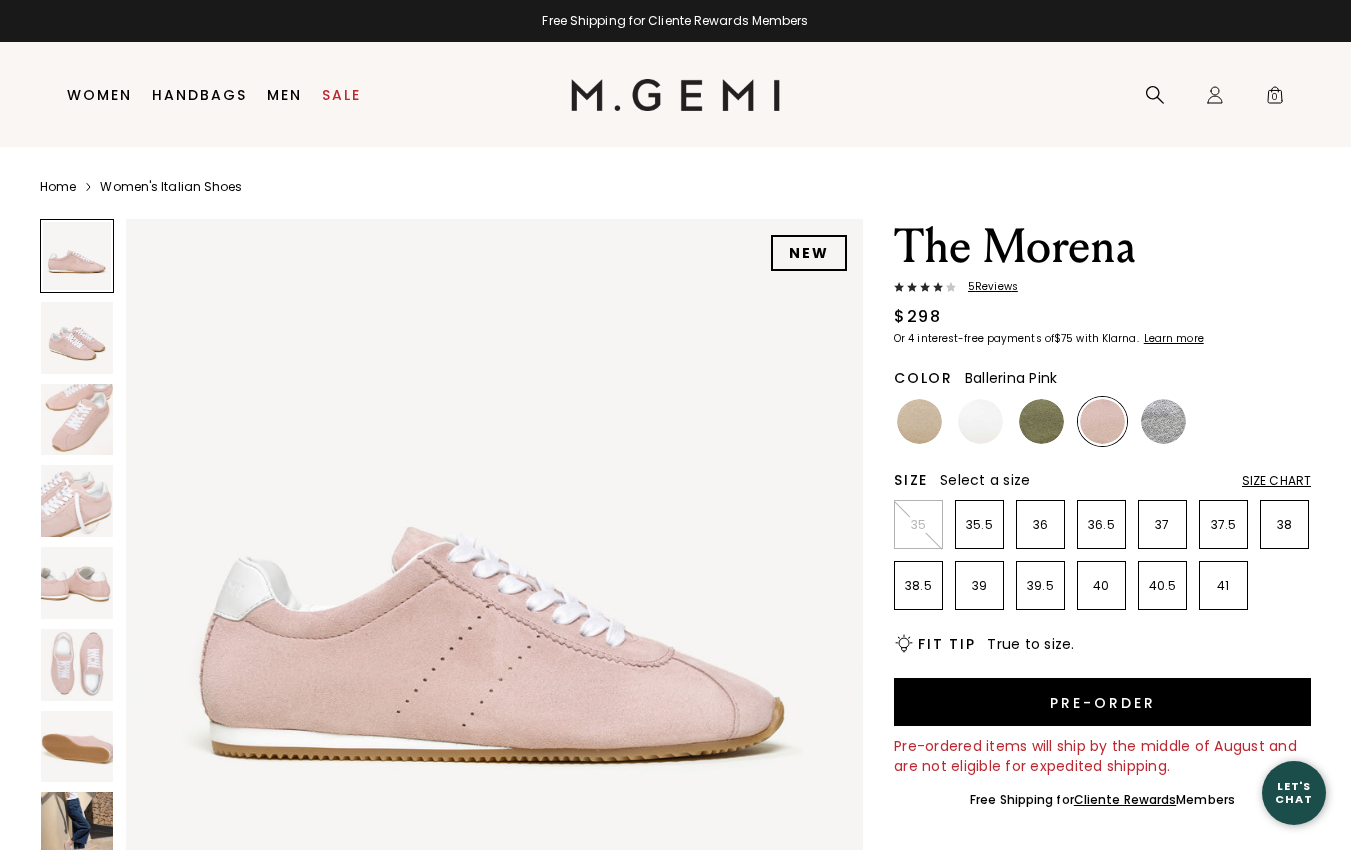 scroll, scrollTop: 0, scrollLeft: 0, axis: both 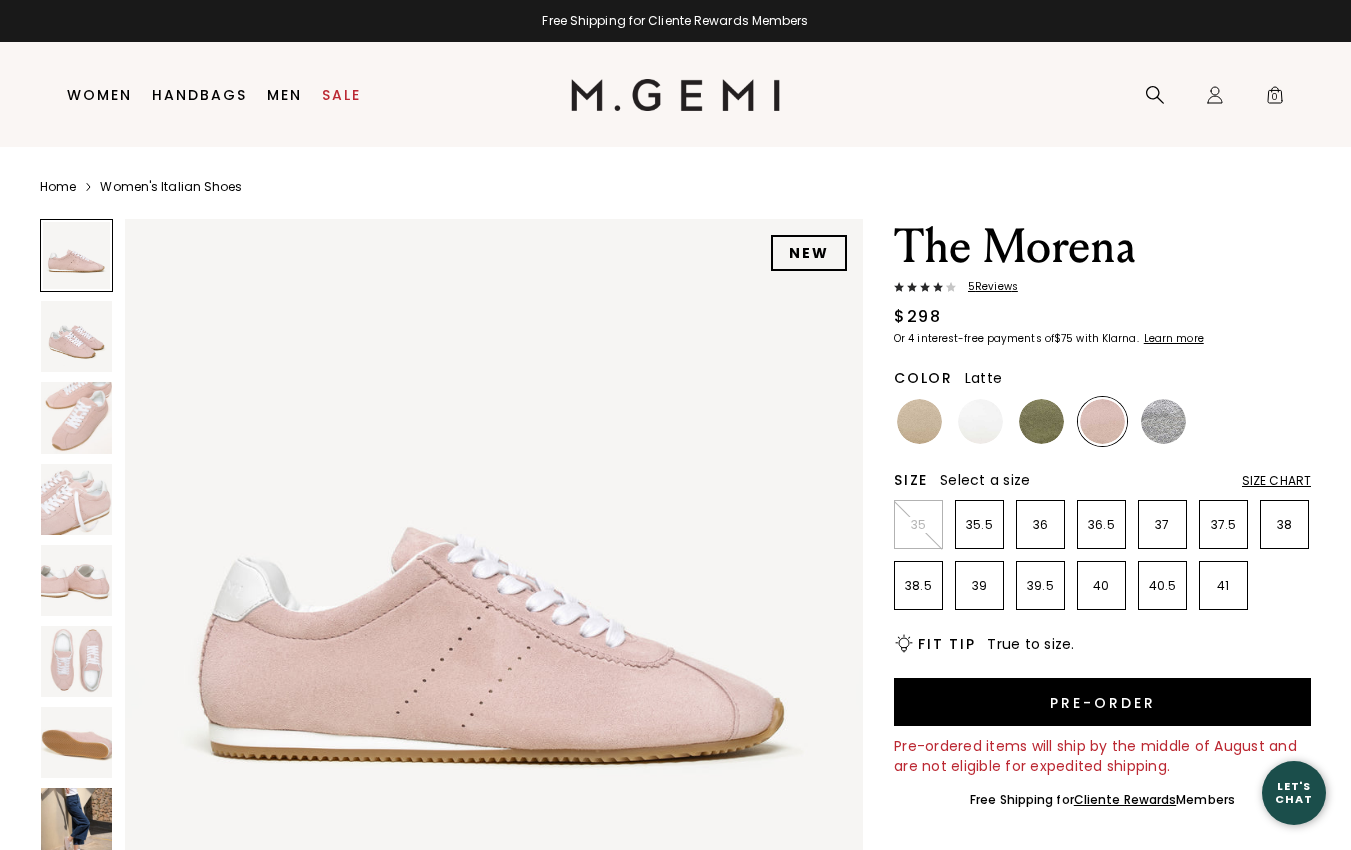 click at bounding box center (919, 421) 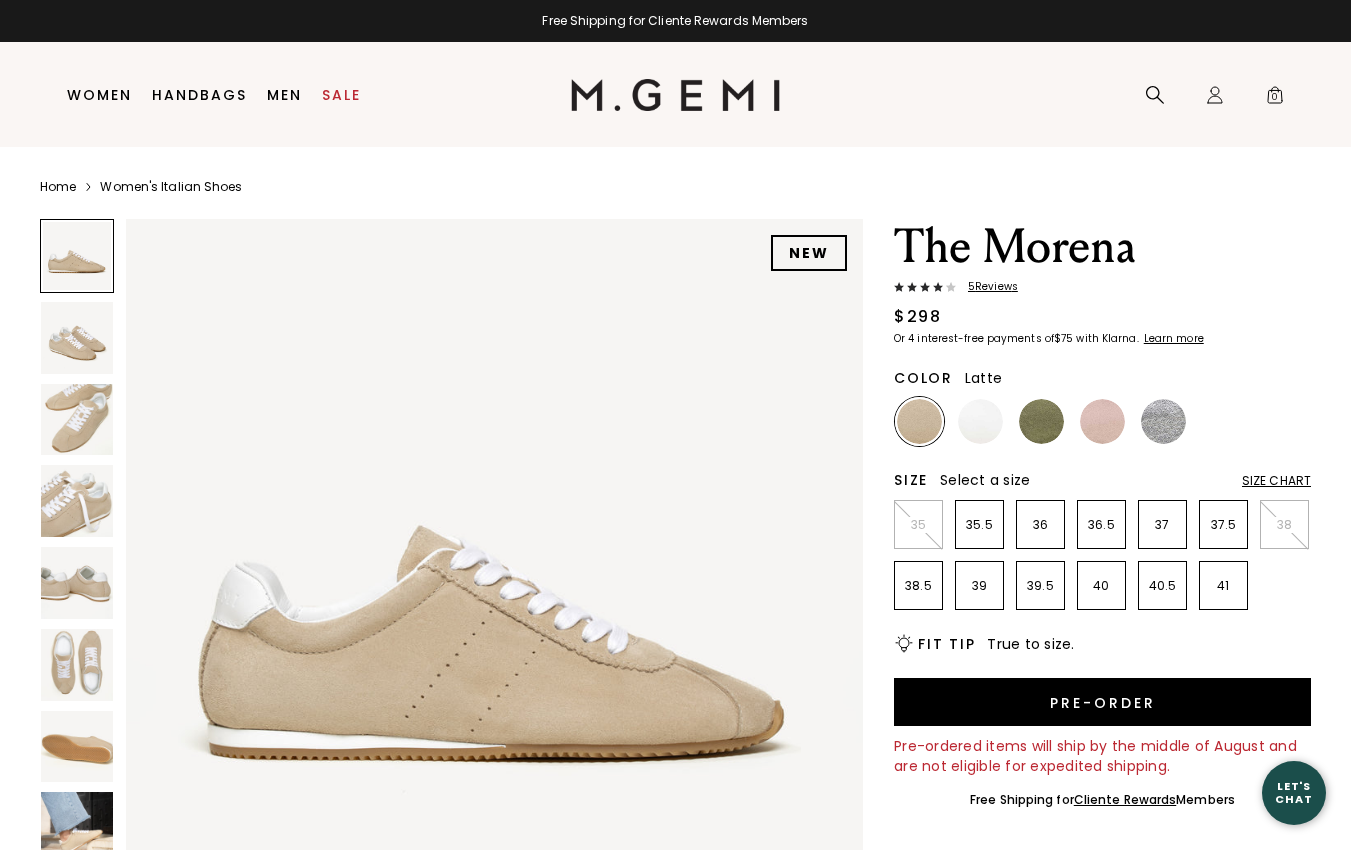 scroll, scrollTop: 0, scrollLeft: 0, axis: both 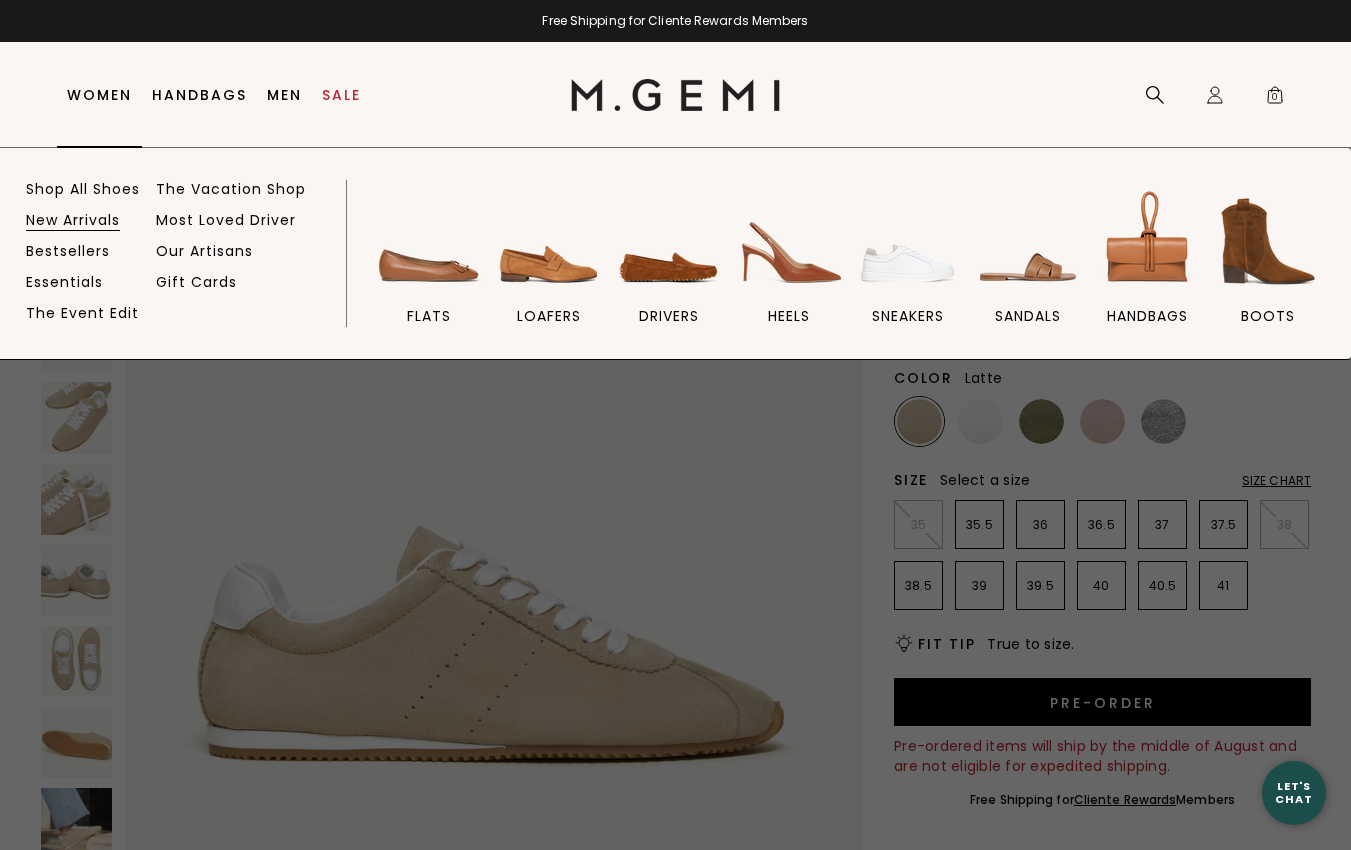 click on "New Arrivals" at bounding box center (73, 220) 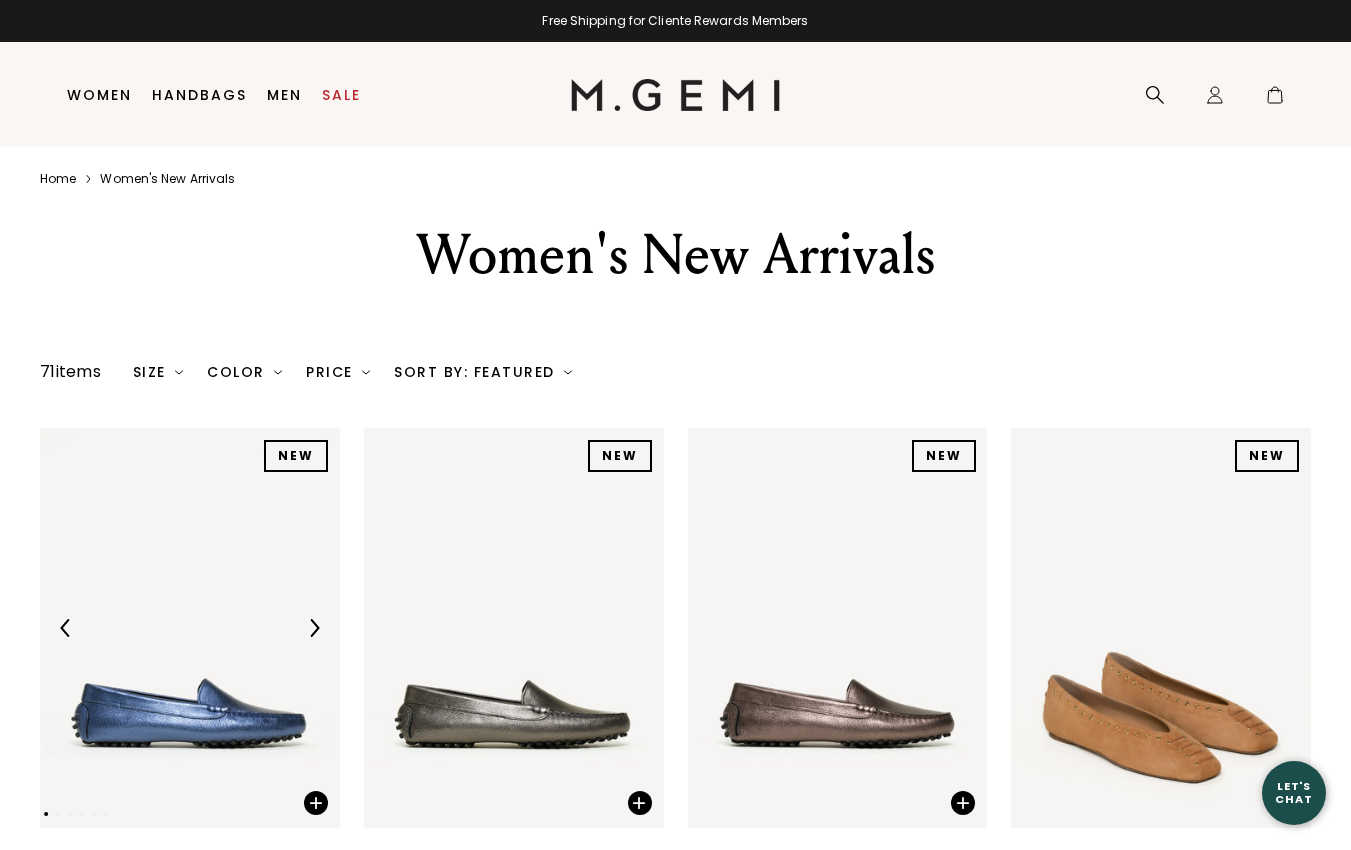 scroll, scrollTop: 0, scrollLeft: 0, axis: both 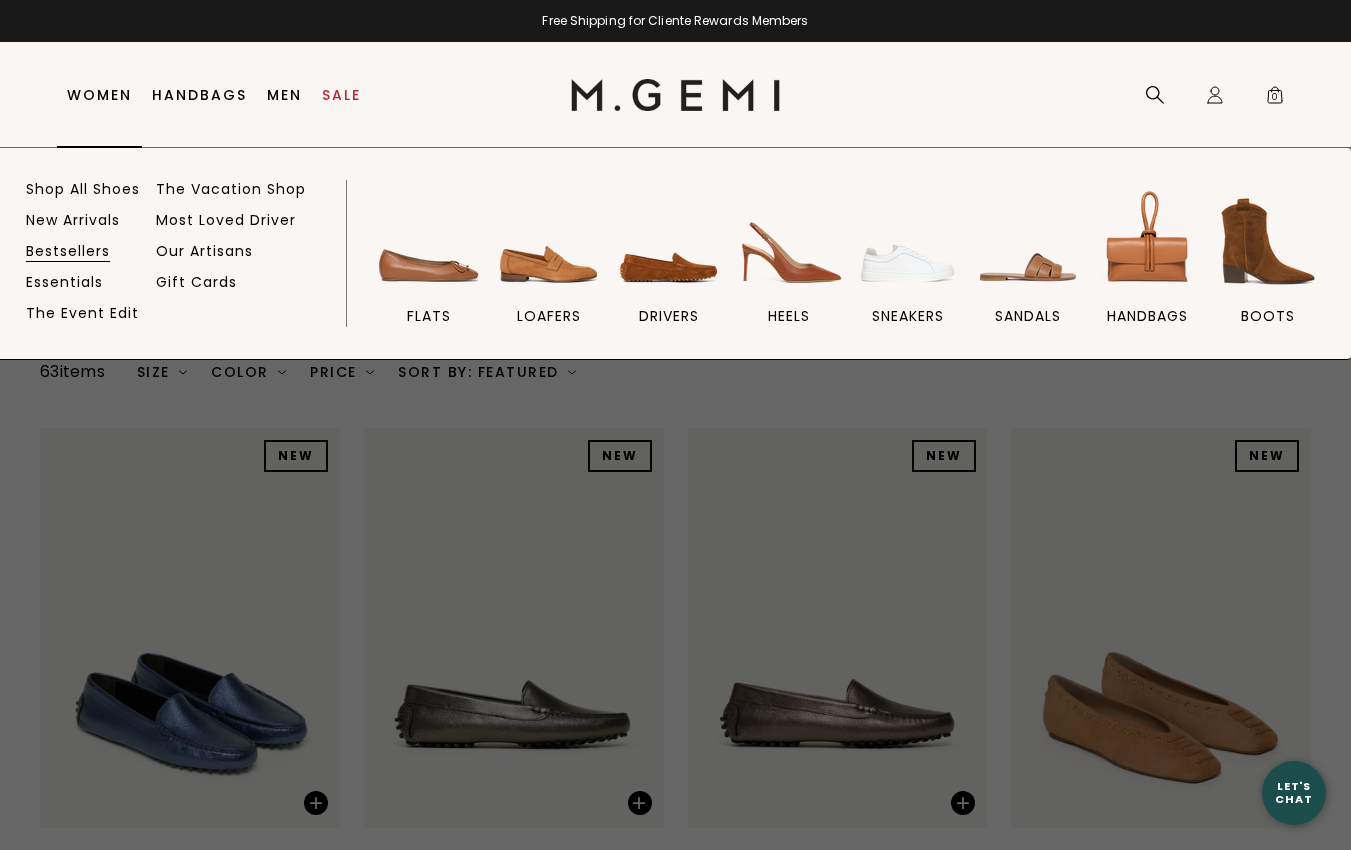 click on "Bestsellers" at bounding box center (68, 251) 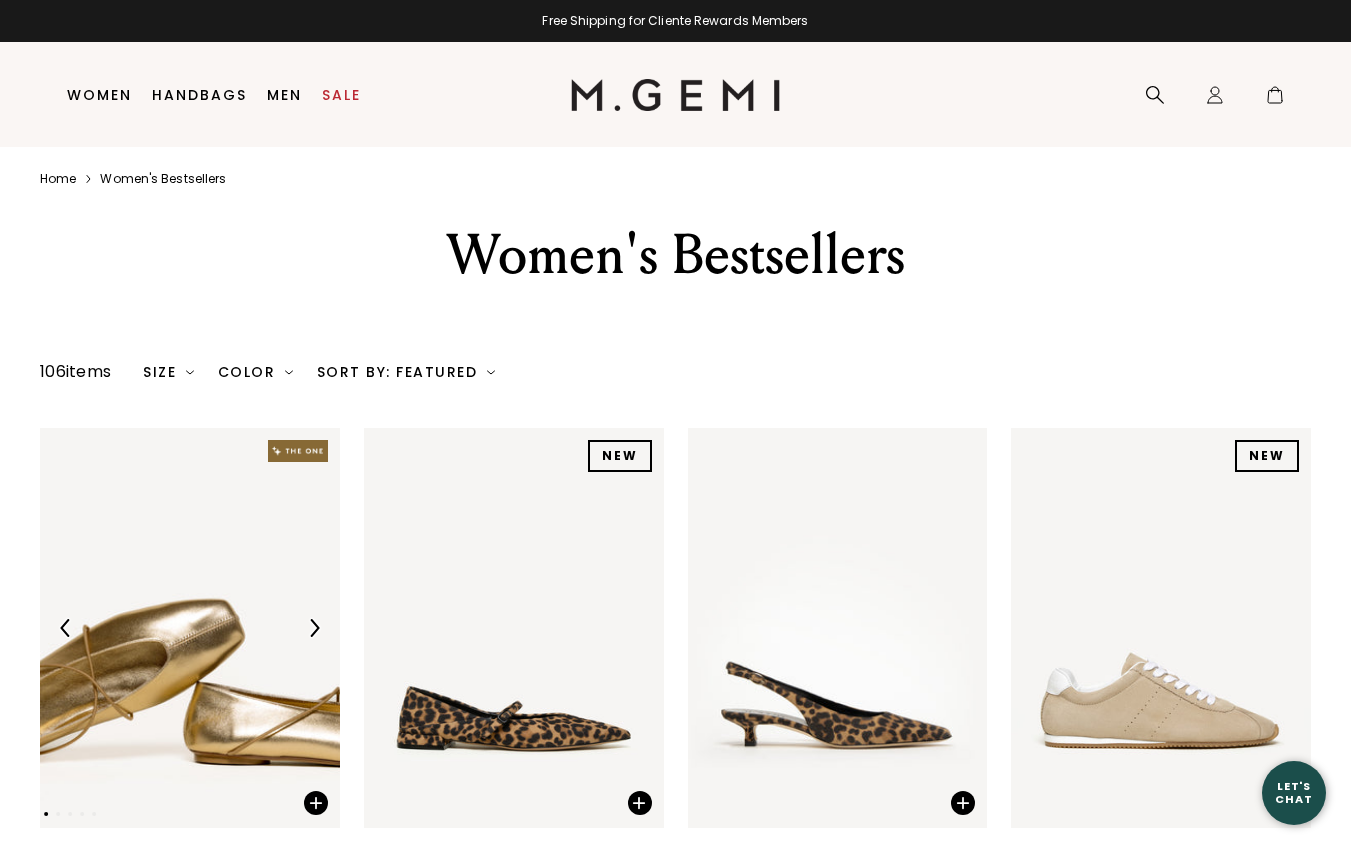 scroll, scrollTop: 0, scrollLeft: 0, axis: both 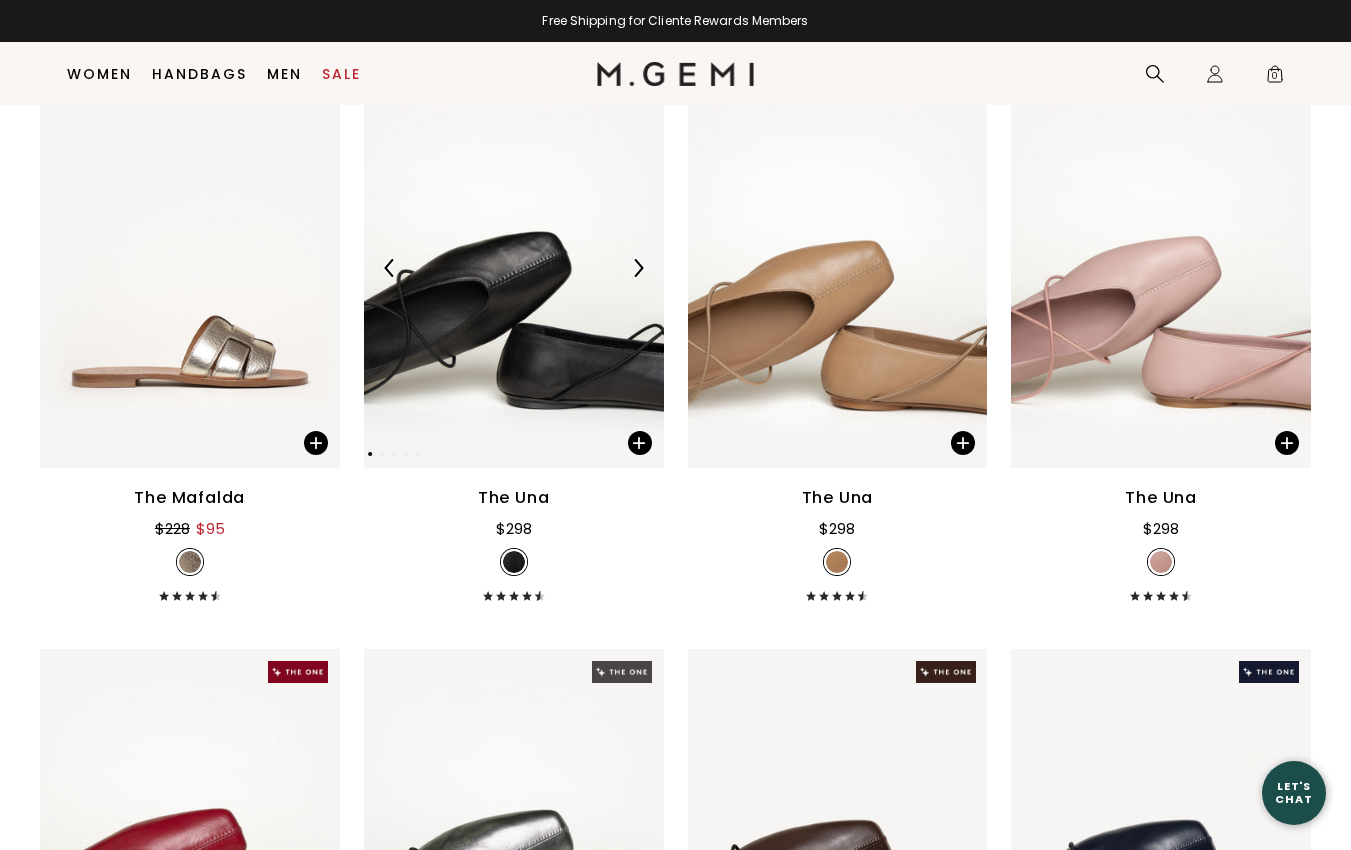 click at bounding box center (514, 268) 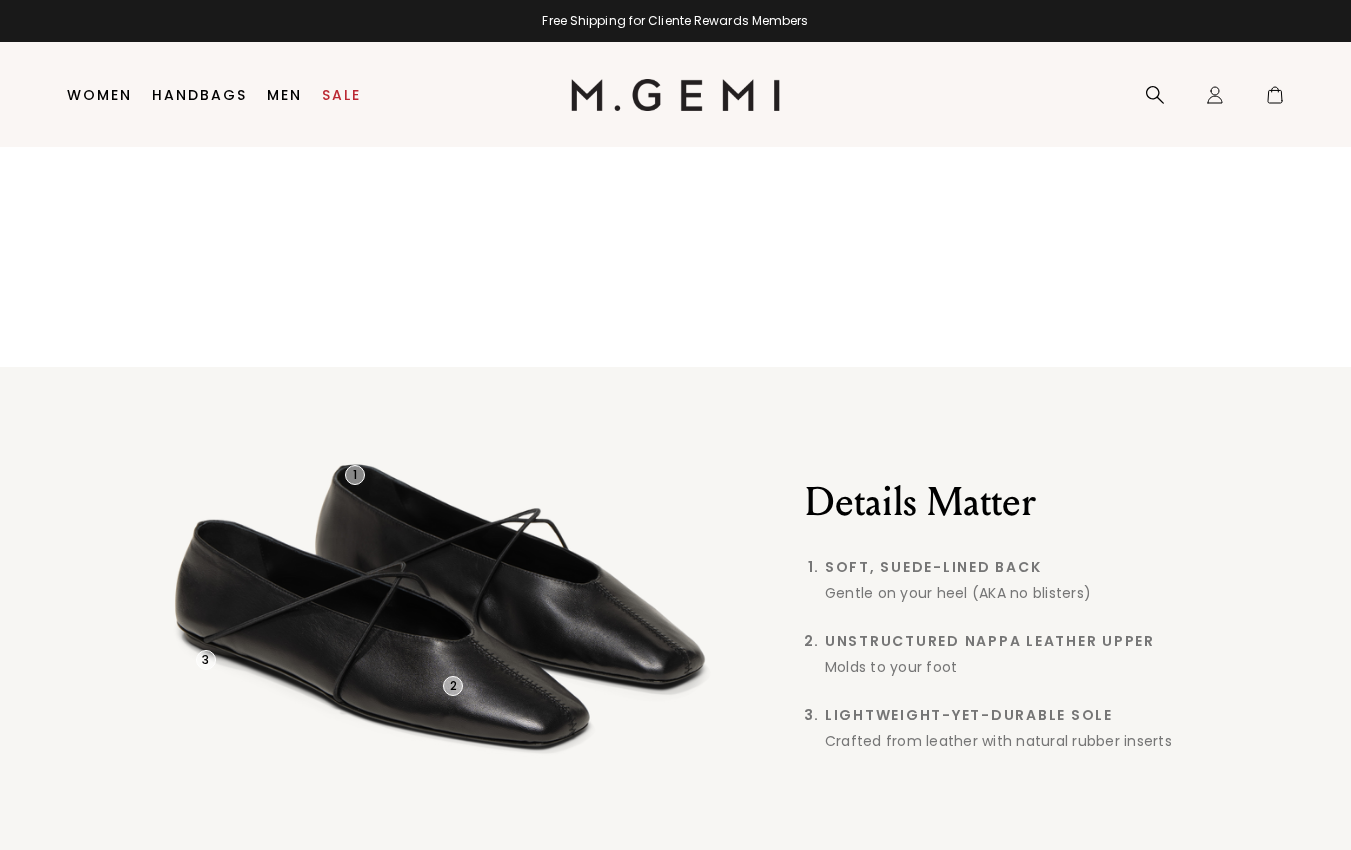 scroll, scrollTop: 0, scrollLeft: 0, axis: both 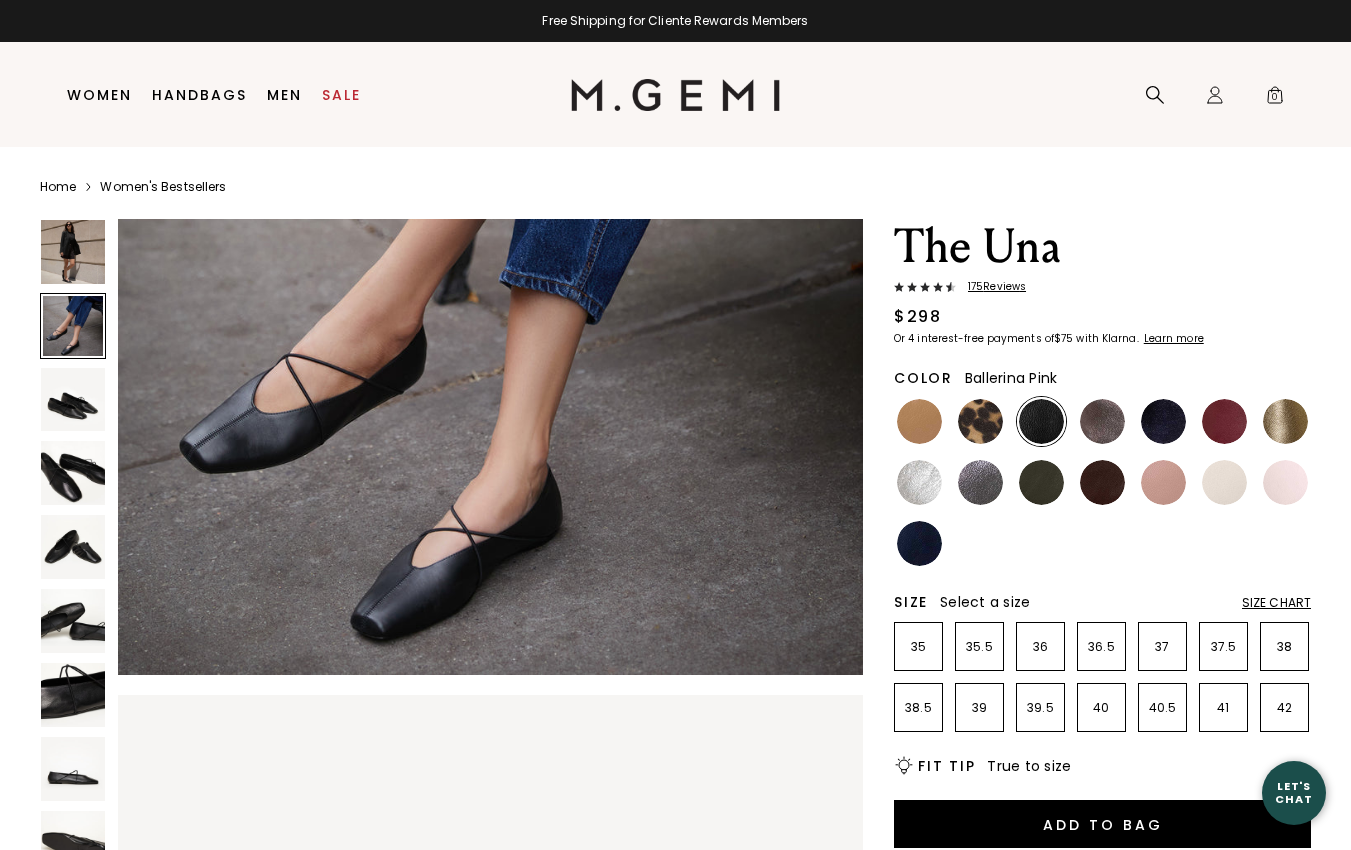 click at bounding box center [1285, 482] 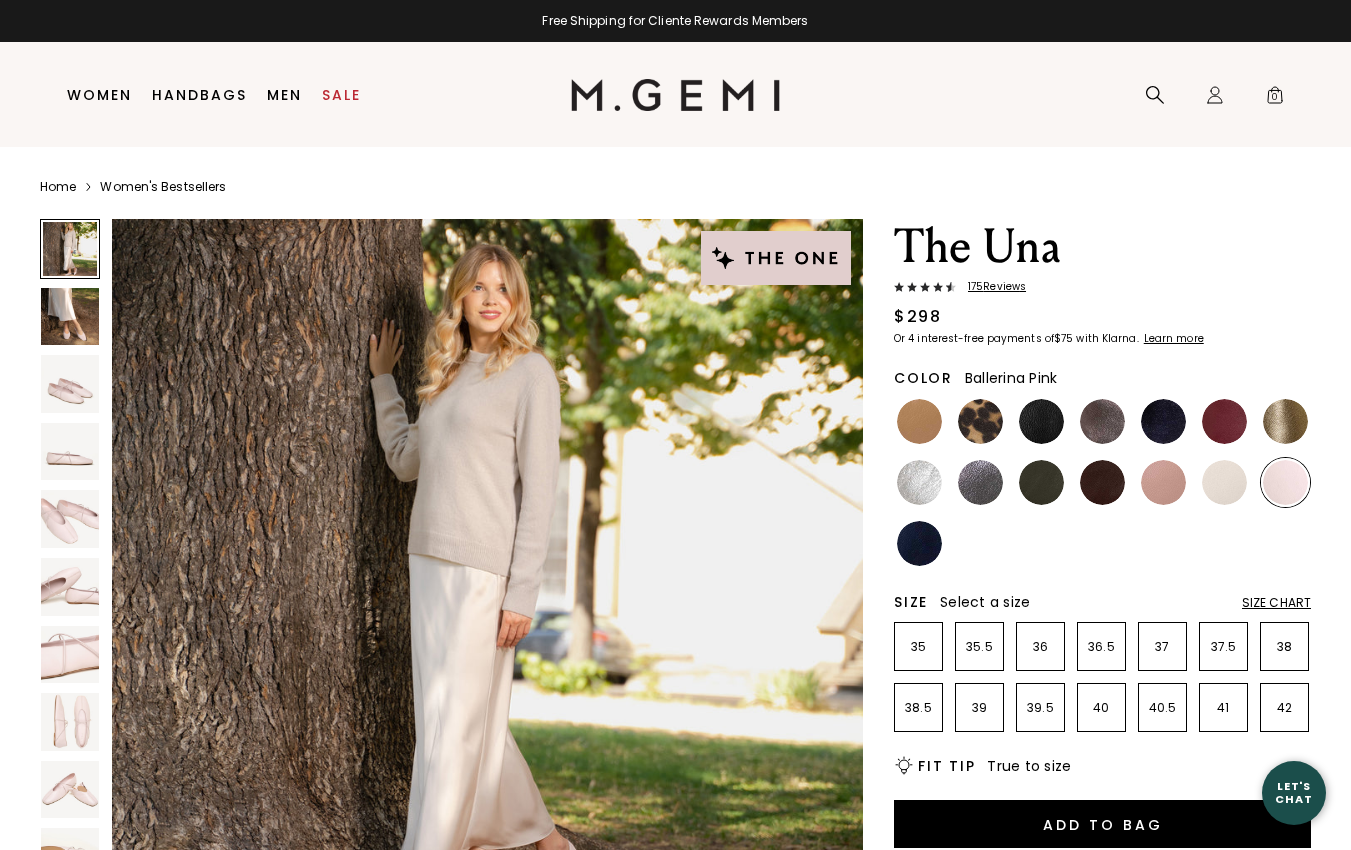 scroll, scrollTop: 0, scrollLeft: 0, axis: both 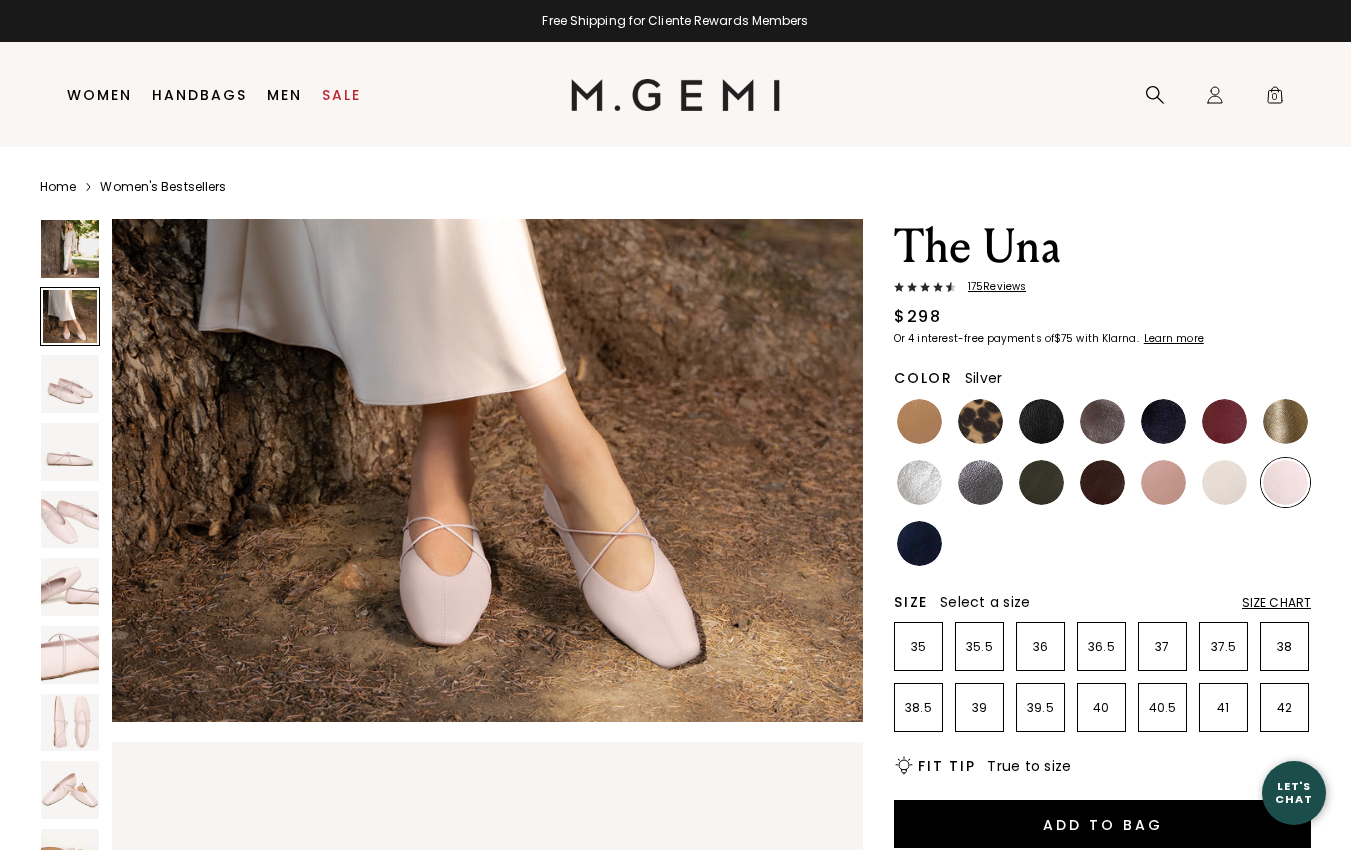 click at bounding box center [919, 482] 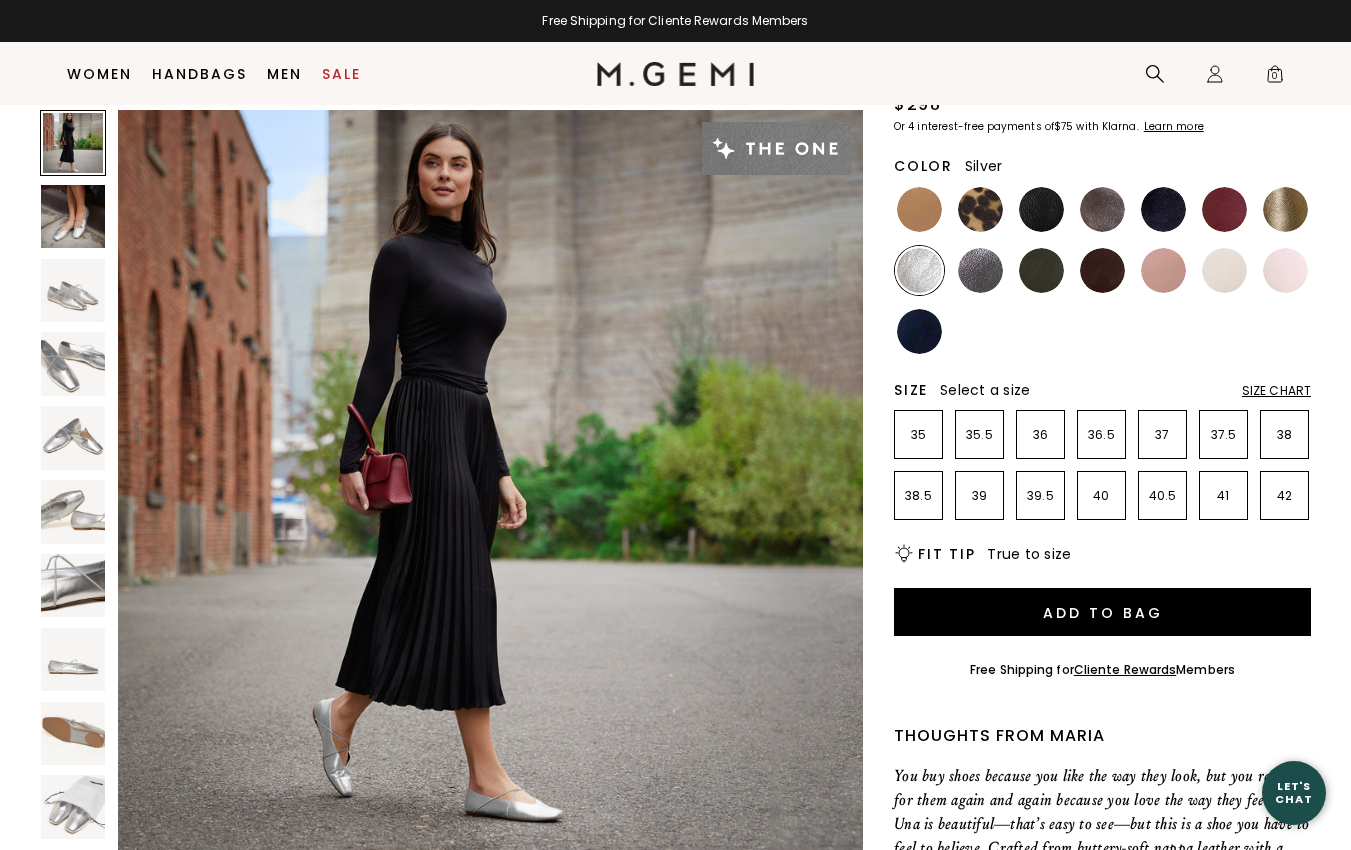 scroll, scrollTop: 171, scrollLeft: 0, axis: vertical 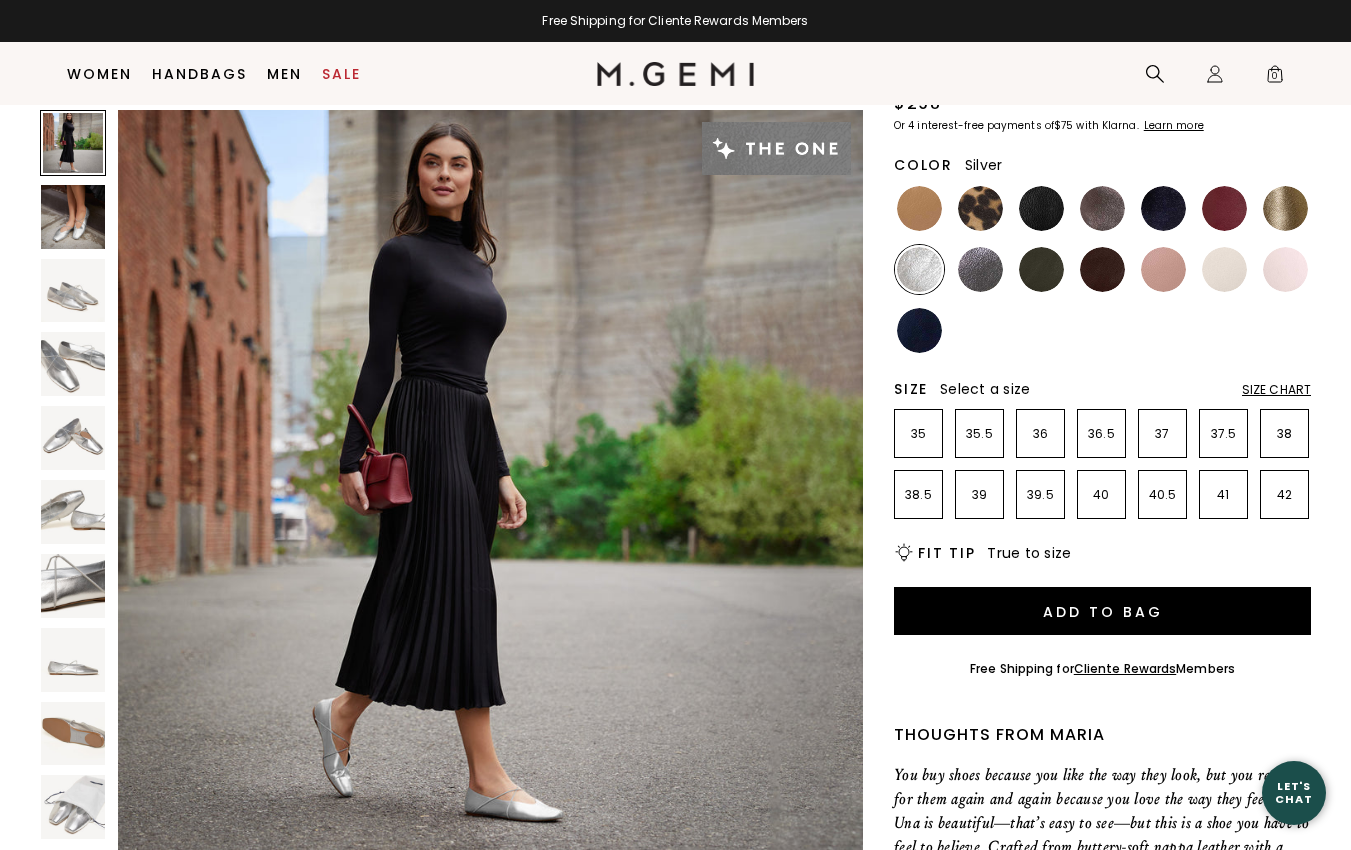 click on "Close dialog  Don't Forget ENJOY $50 OFF Don’t see something you love? We launch new, handcrafted styles every week.  CLAIM YOUR GIFT No, Grazie Submit" at bounding box center [675, 425] 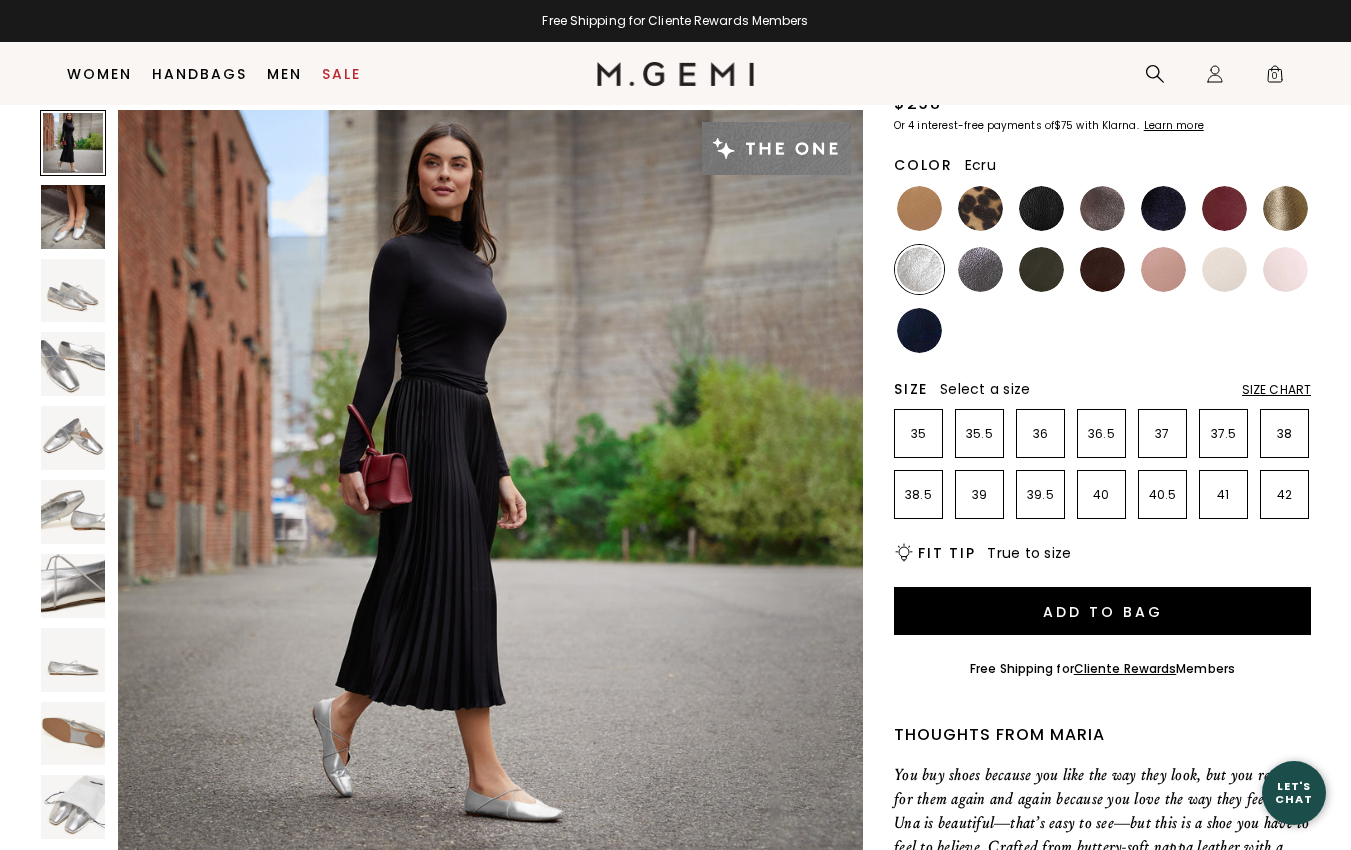 click at bounding box center (1224, 269) 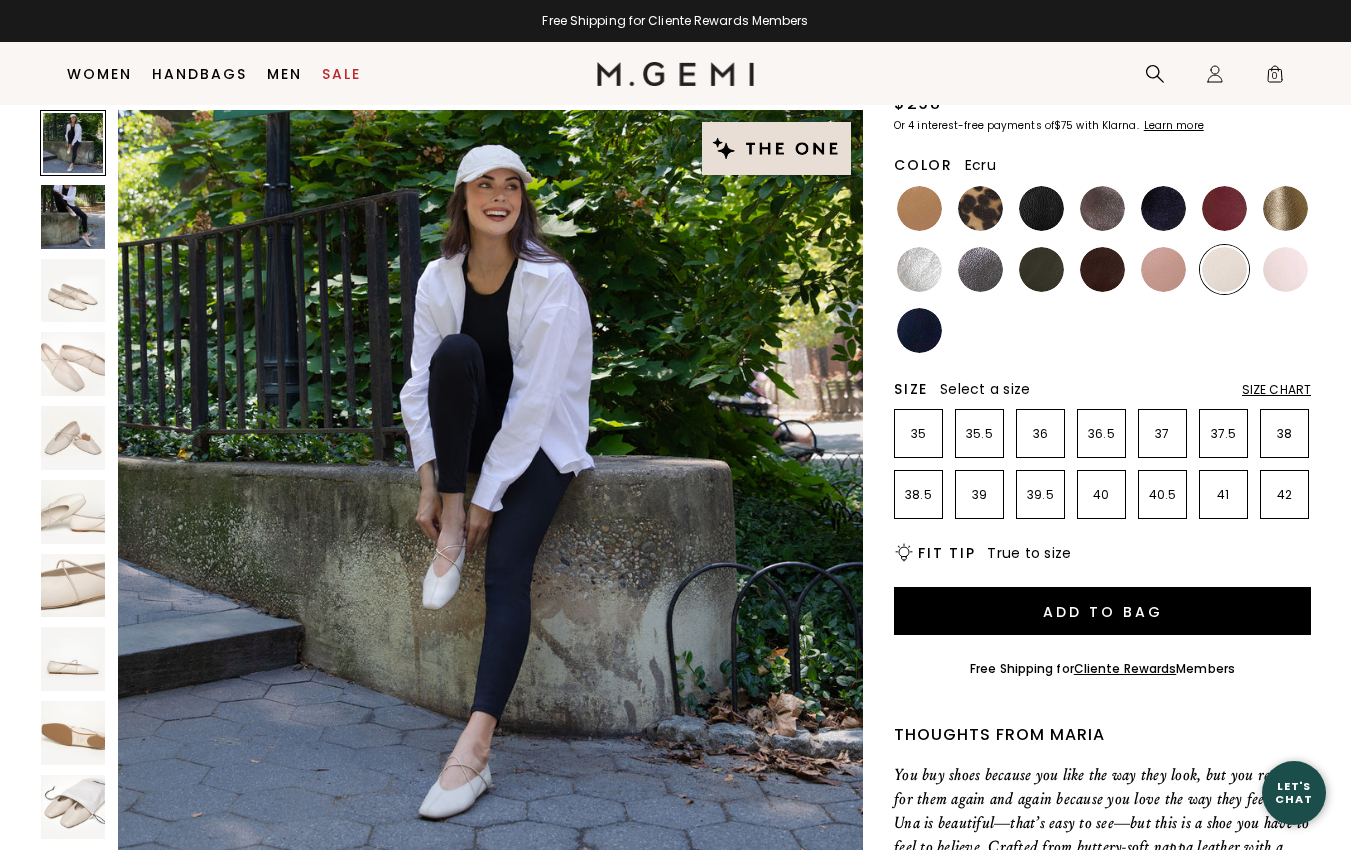scroll, scrollTop: 0, scrollLeft: 0, axis: both 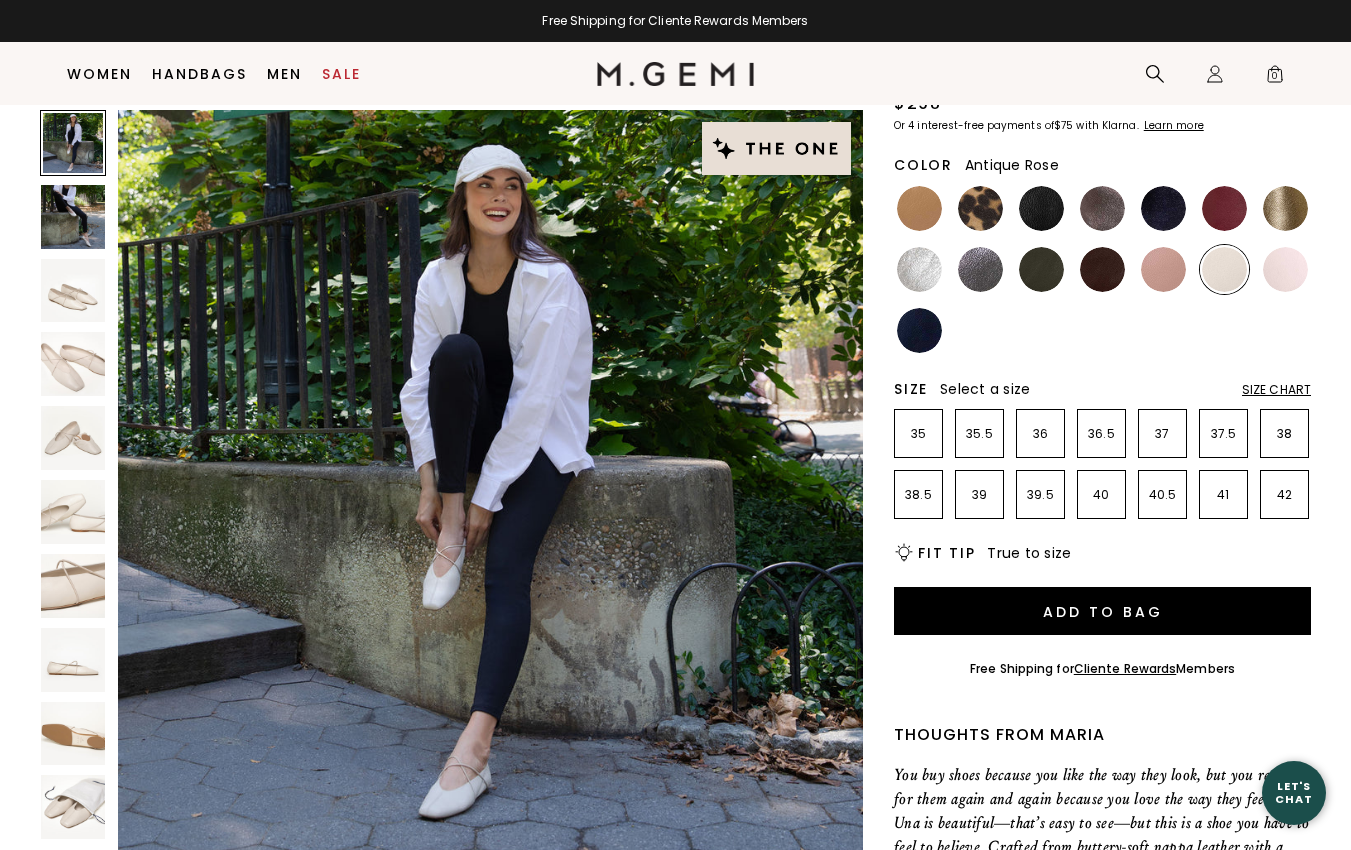 click at bounding box center [1163, 269] 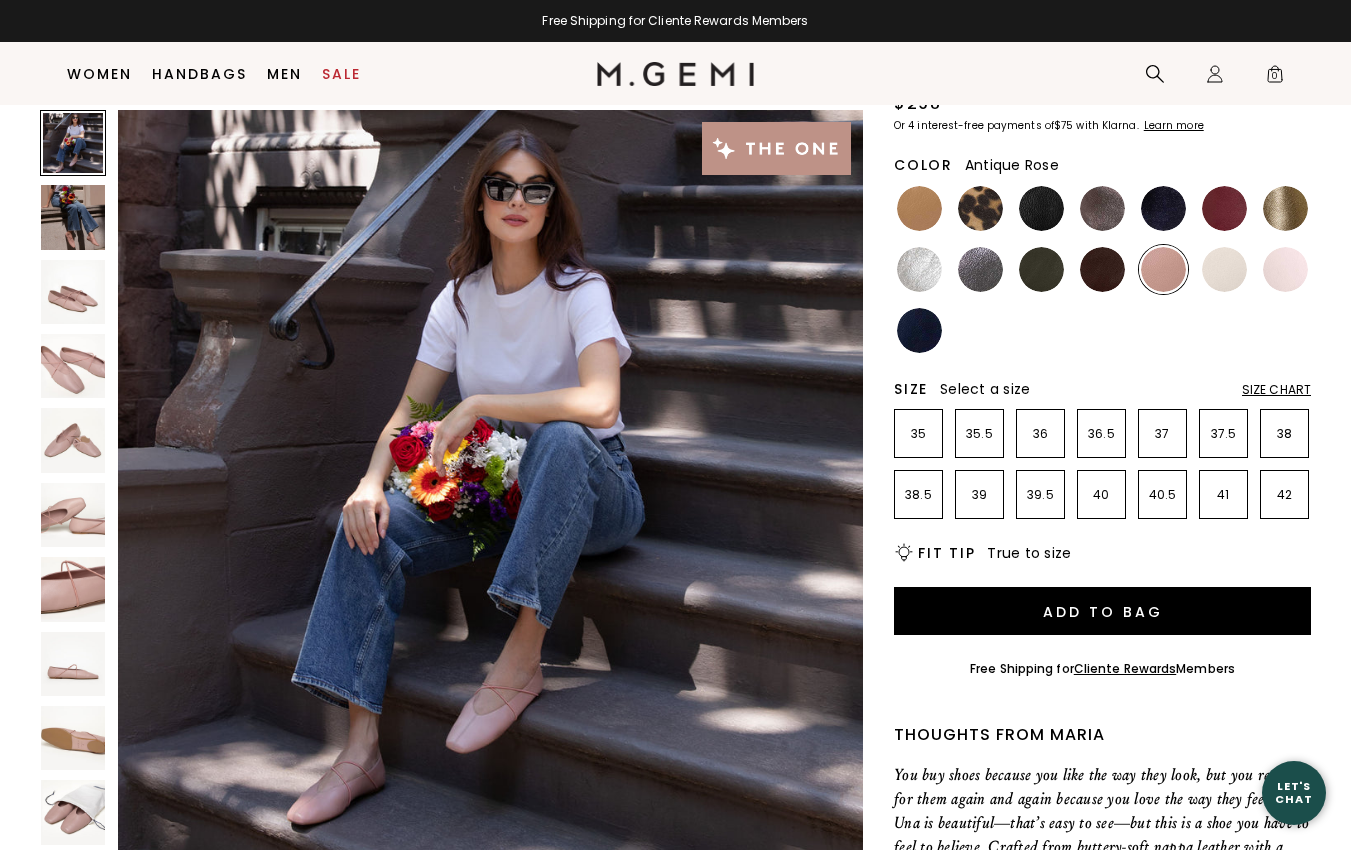 scroll, scrollTop: 0, scrollLeft: 0, axis: both 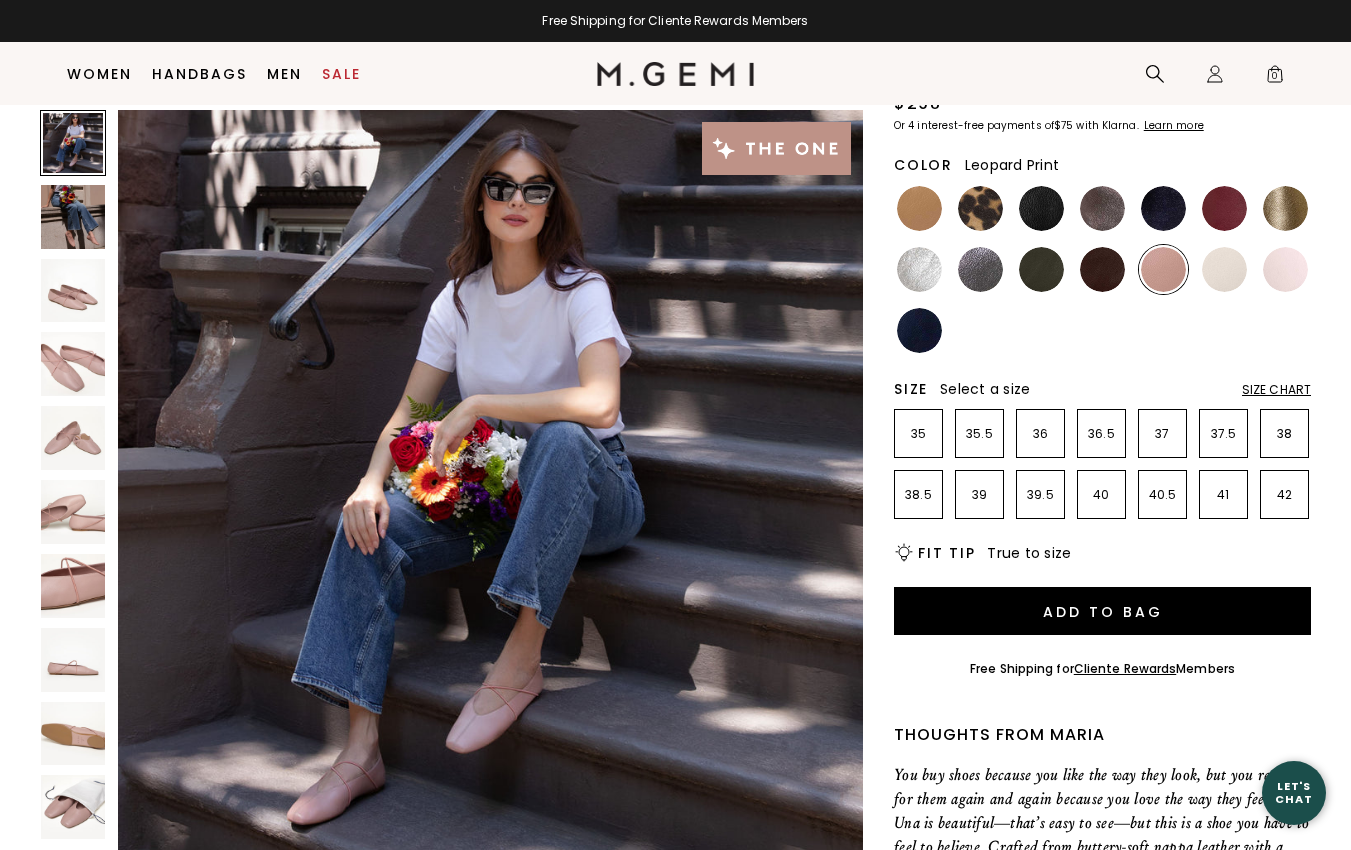 click at bounding box center (980, 208) 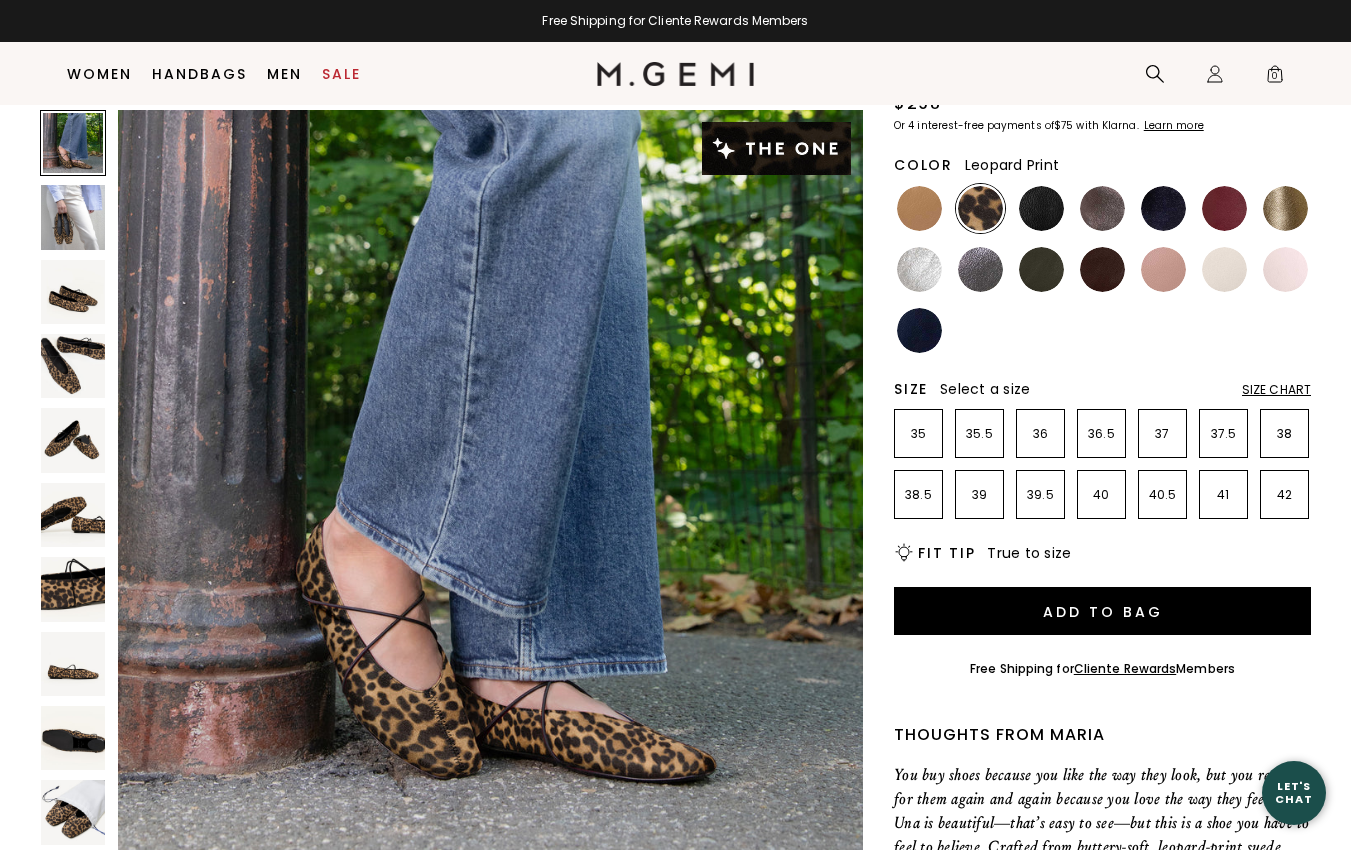 scroll, scrollTop: 0, scrollLeft: 0, axis: both 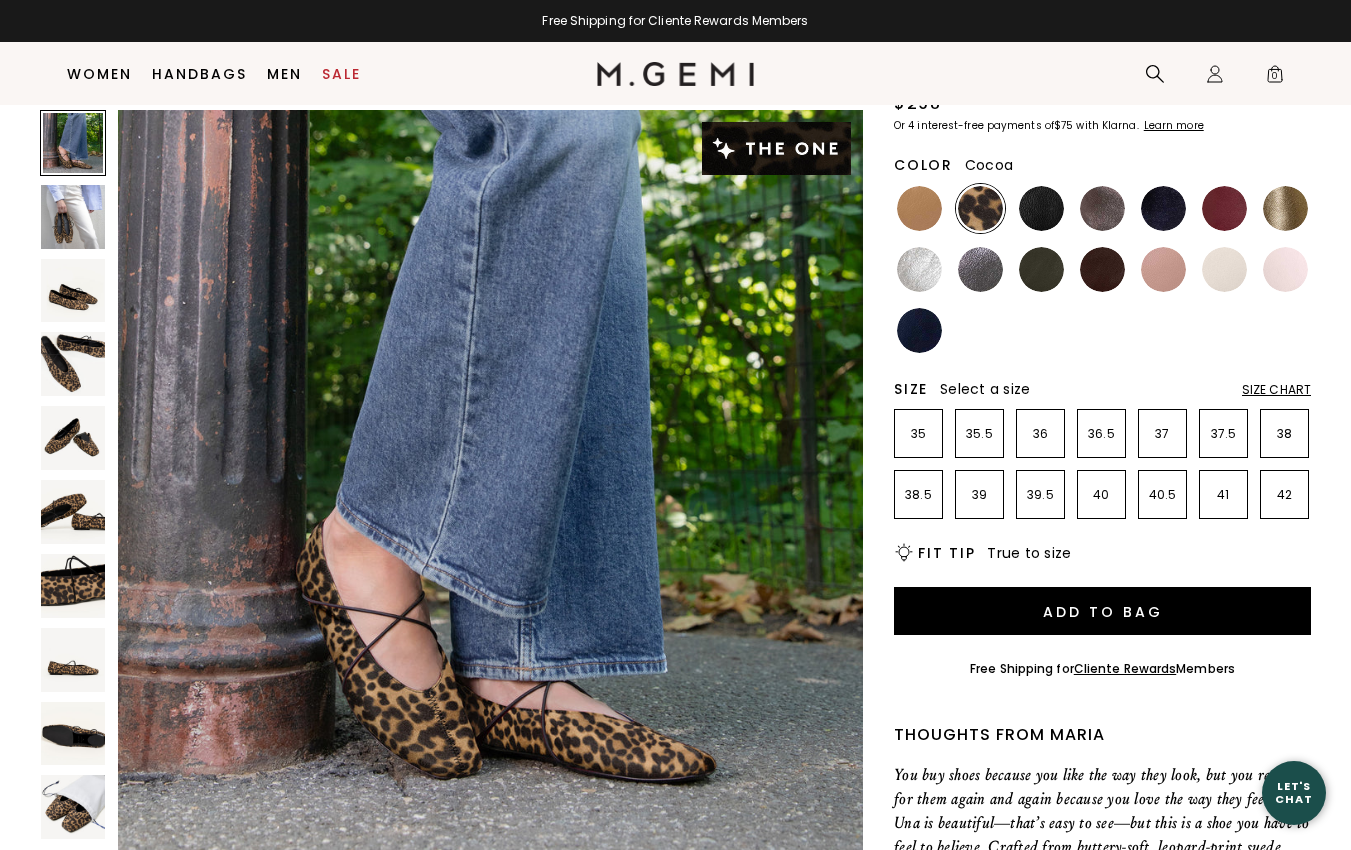 click at bounding box center (1102, 208) 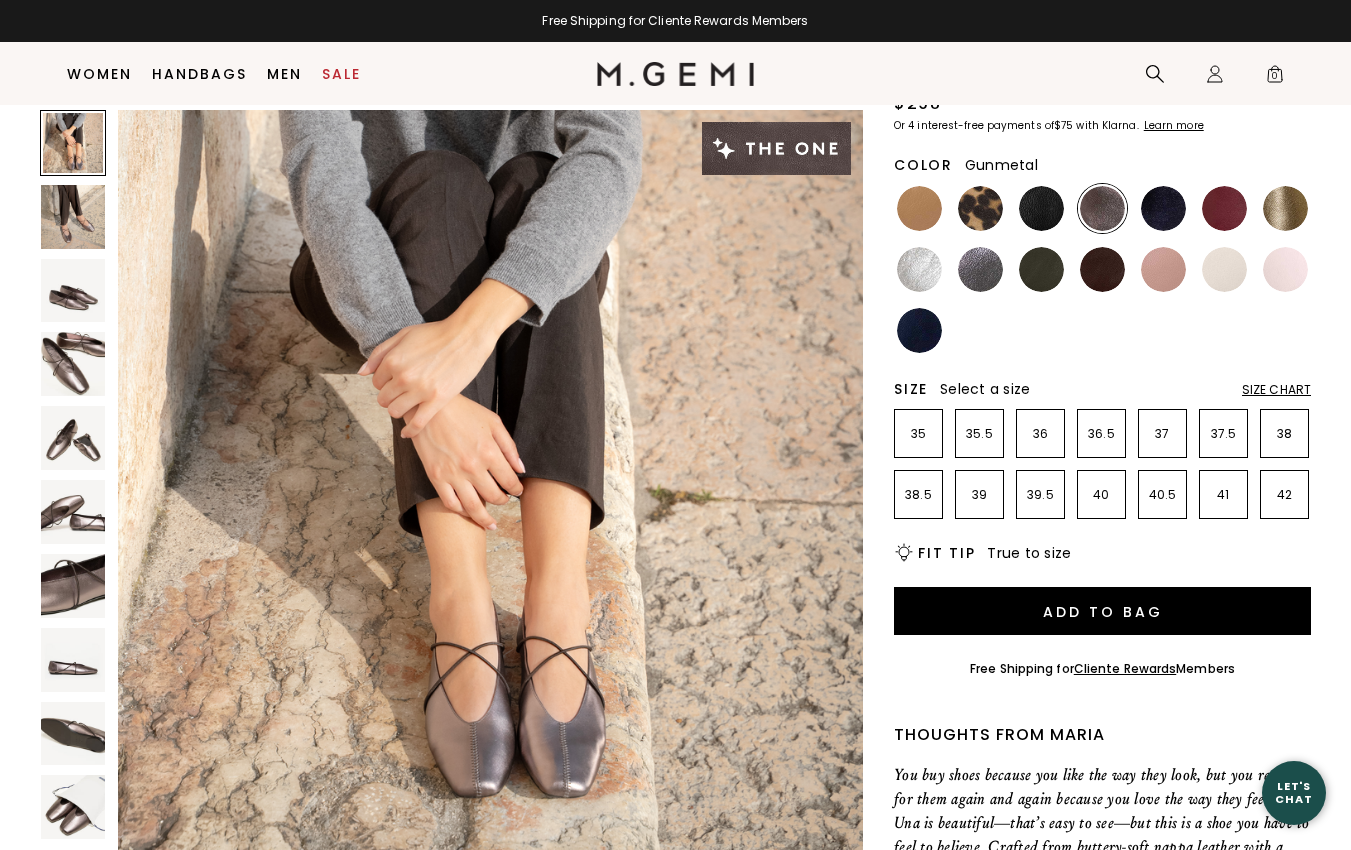 click at bounding box center (980, 269) 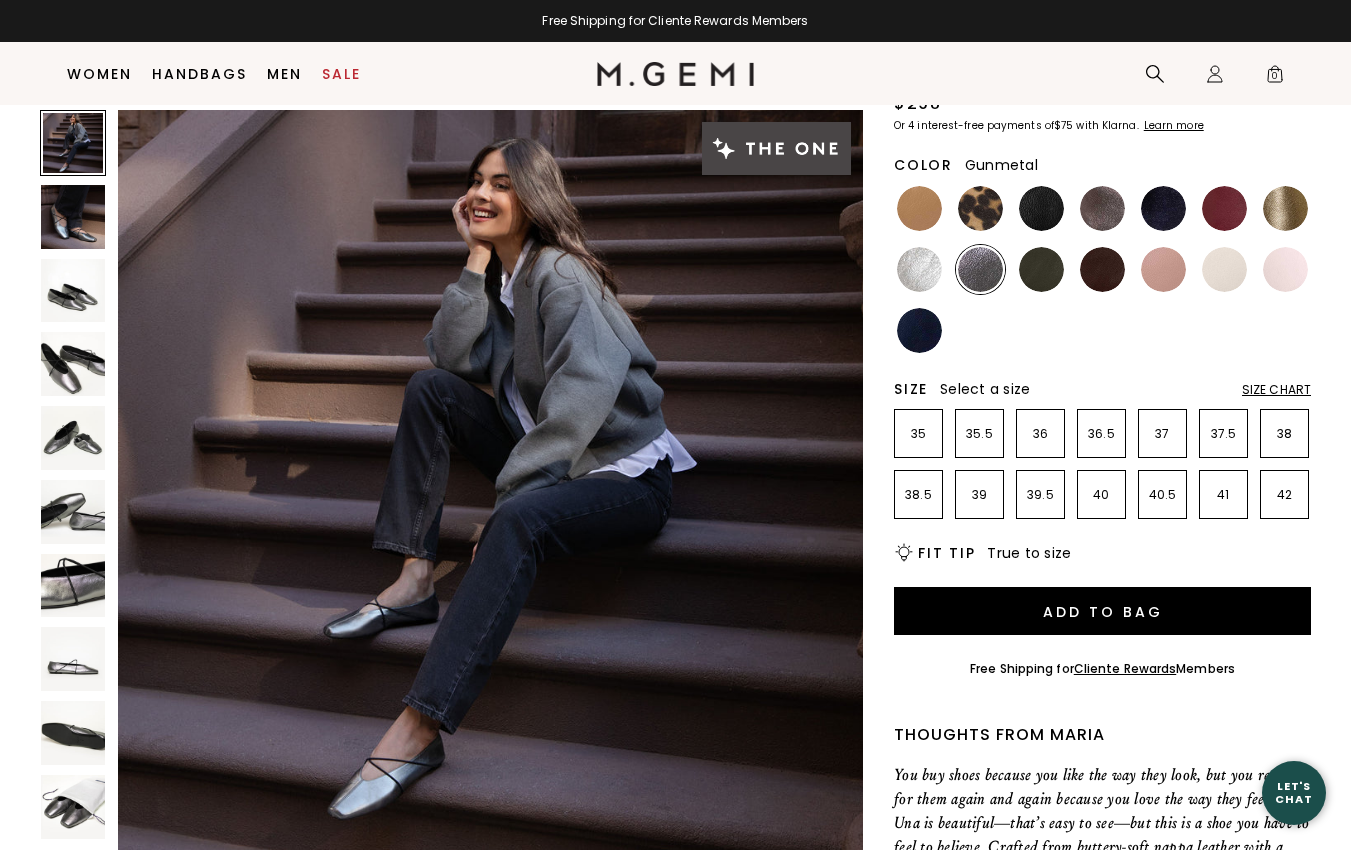 scroll, scrollTop: 0, scrollLeft: 0, axis: both 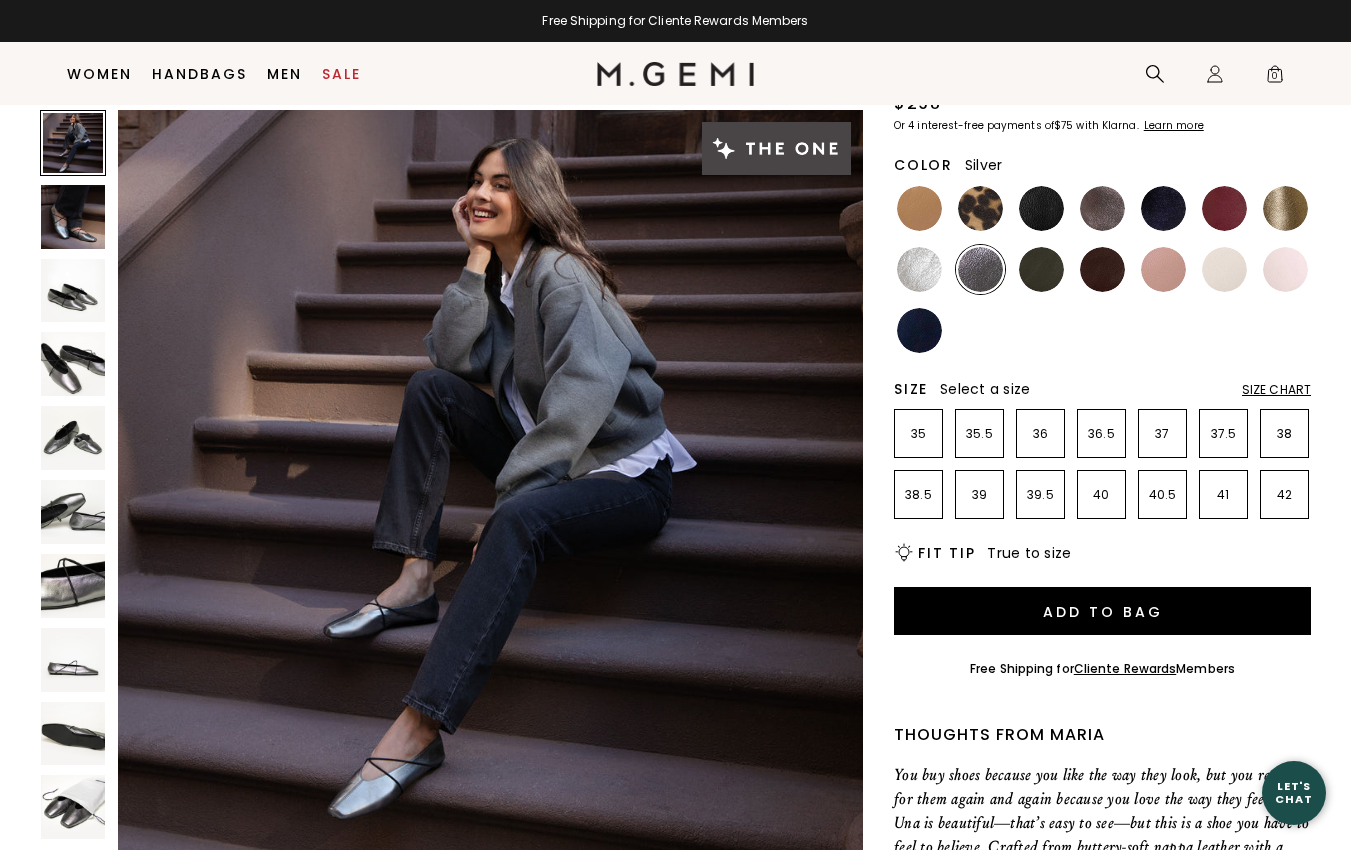 click at bounding box center (919, 269) 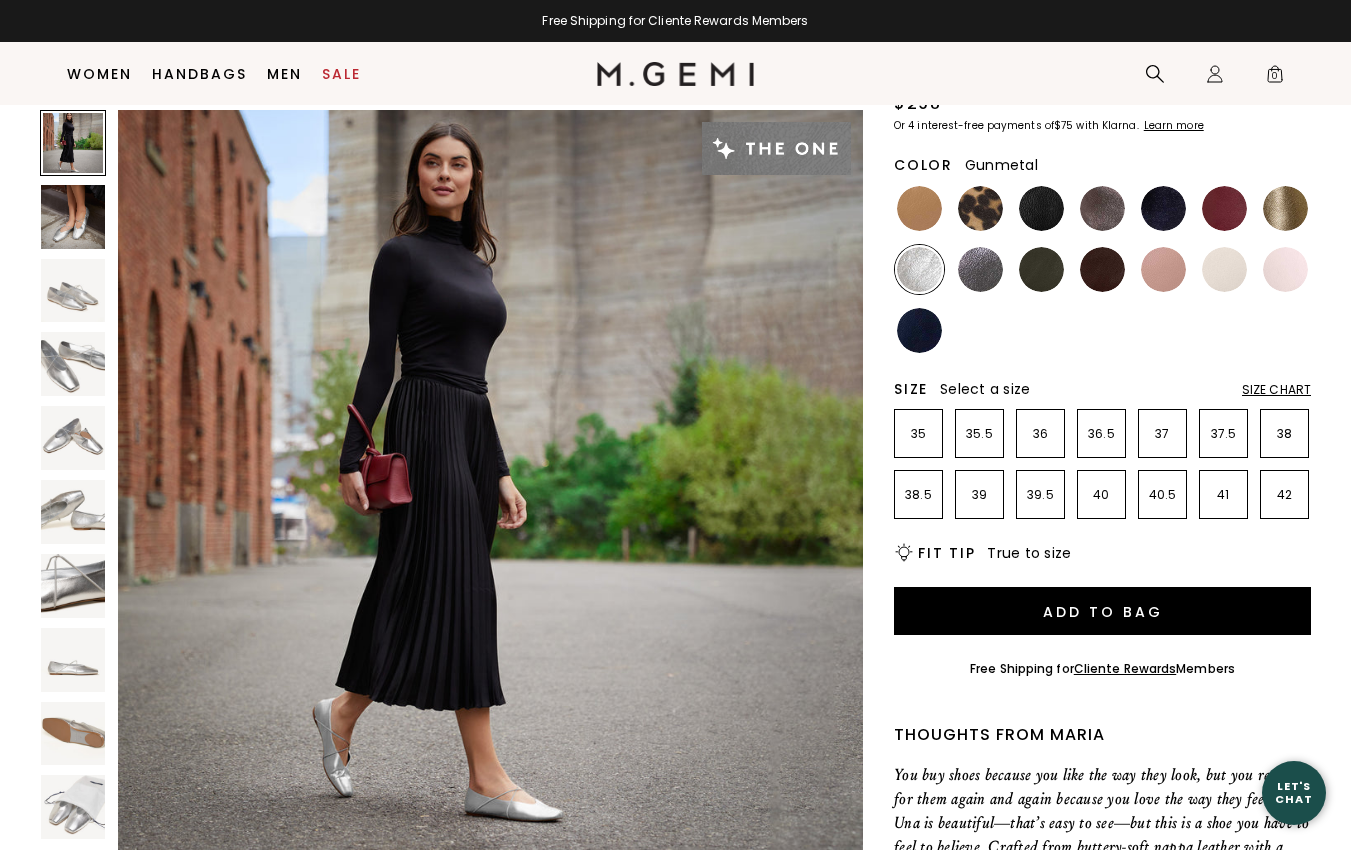 click at bounding box center (980, 269) 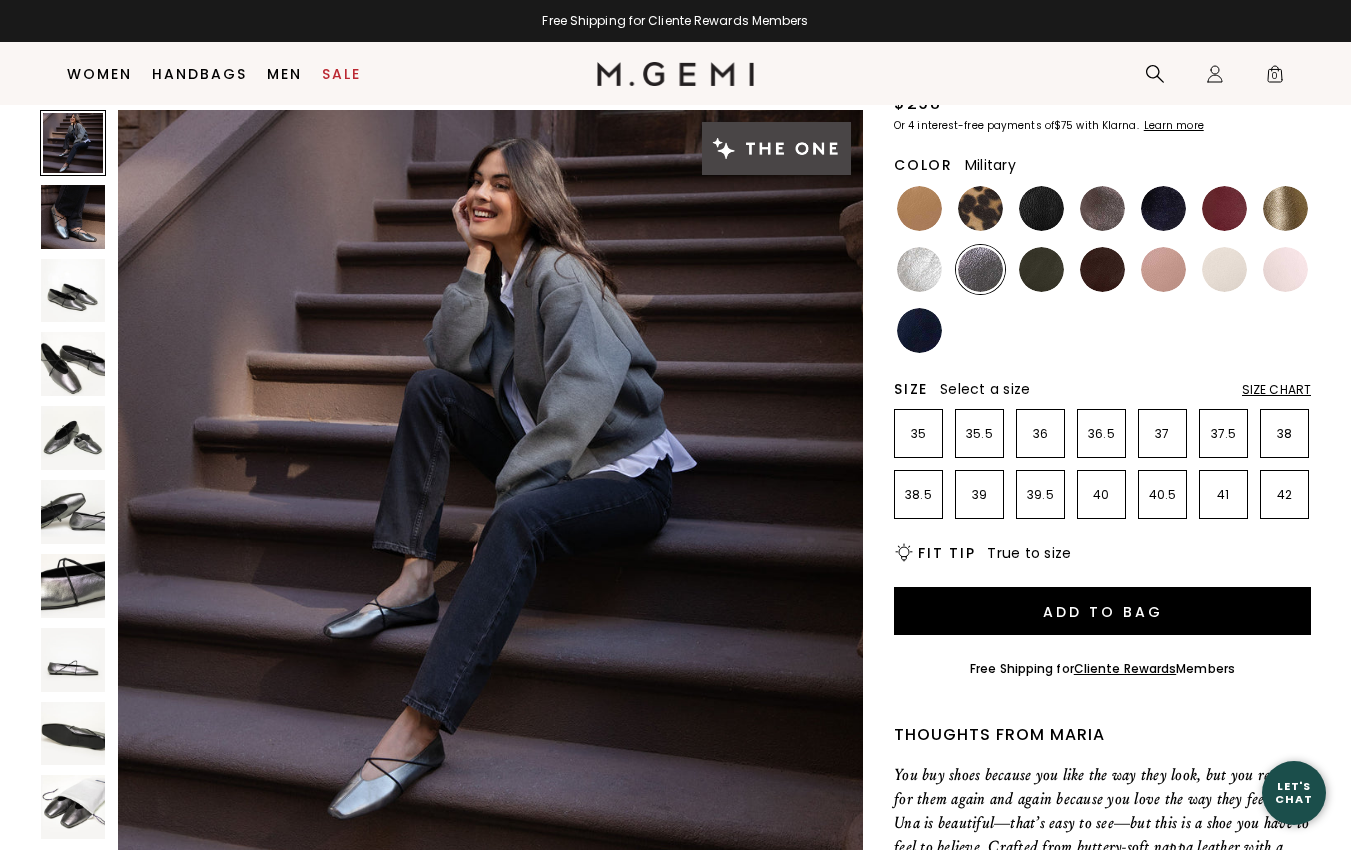 click at bounding box center [1041, 269] 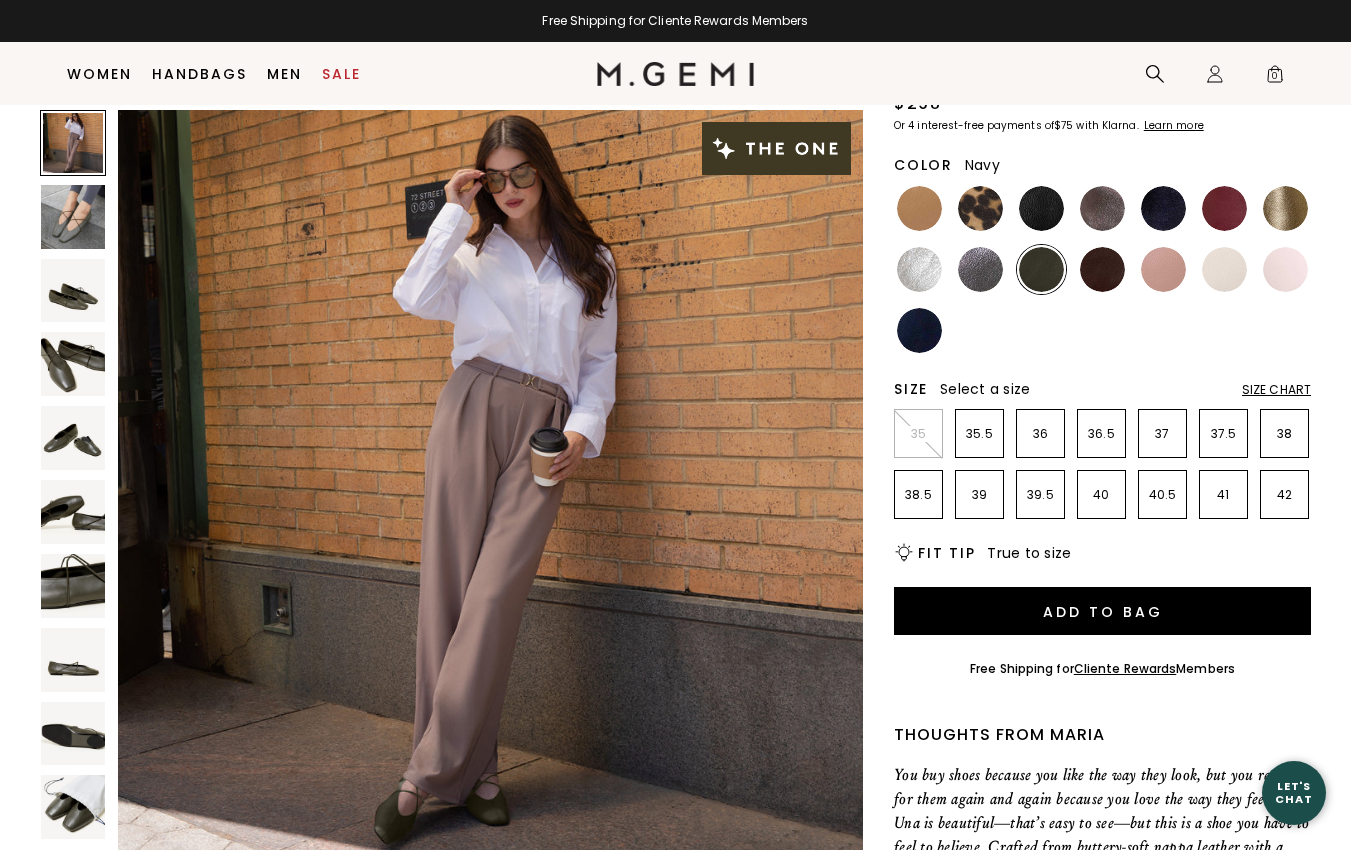 click at bounding box center [919, 330] 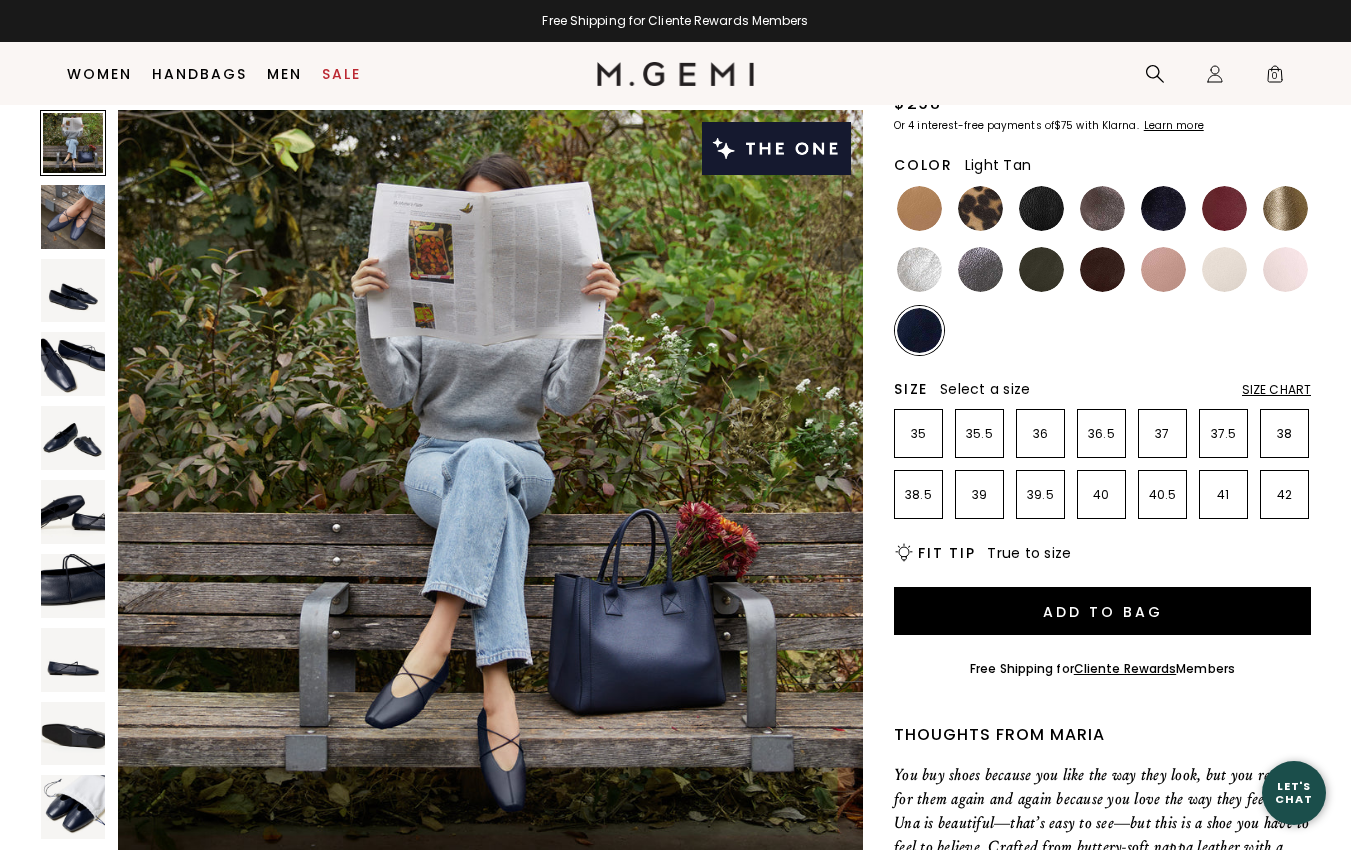 click at bounding box center (919, 208) 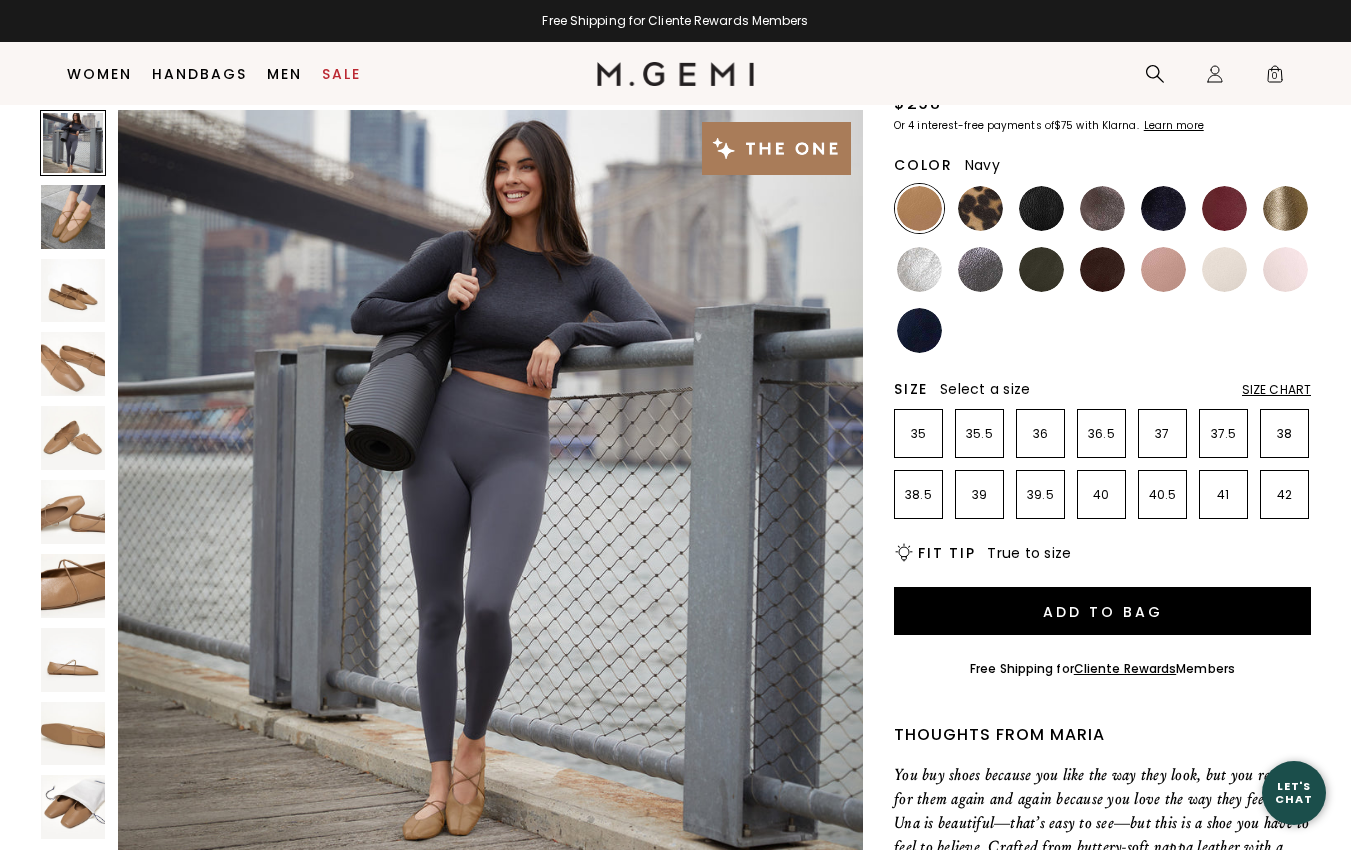 click at bounding box center [919, 330] 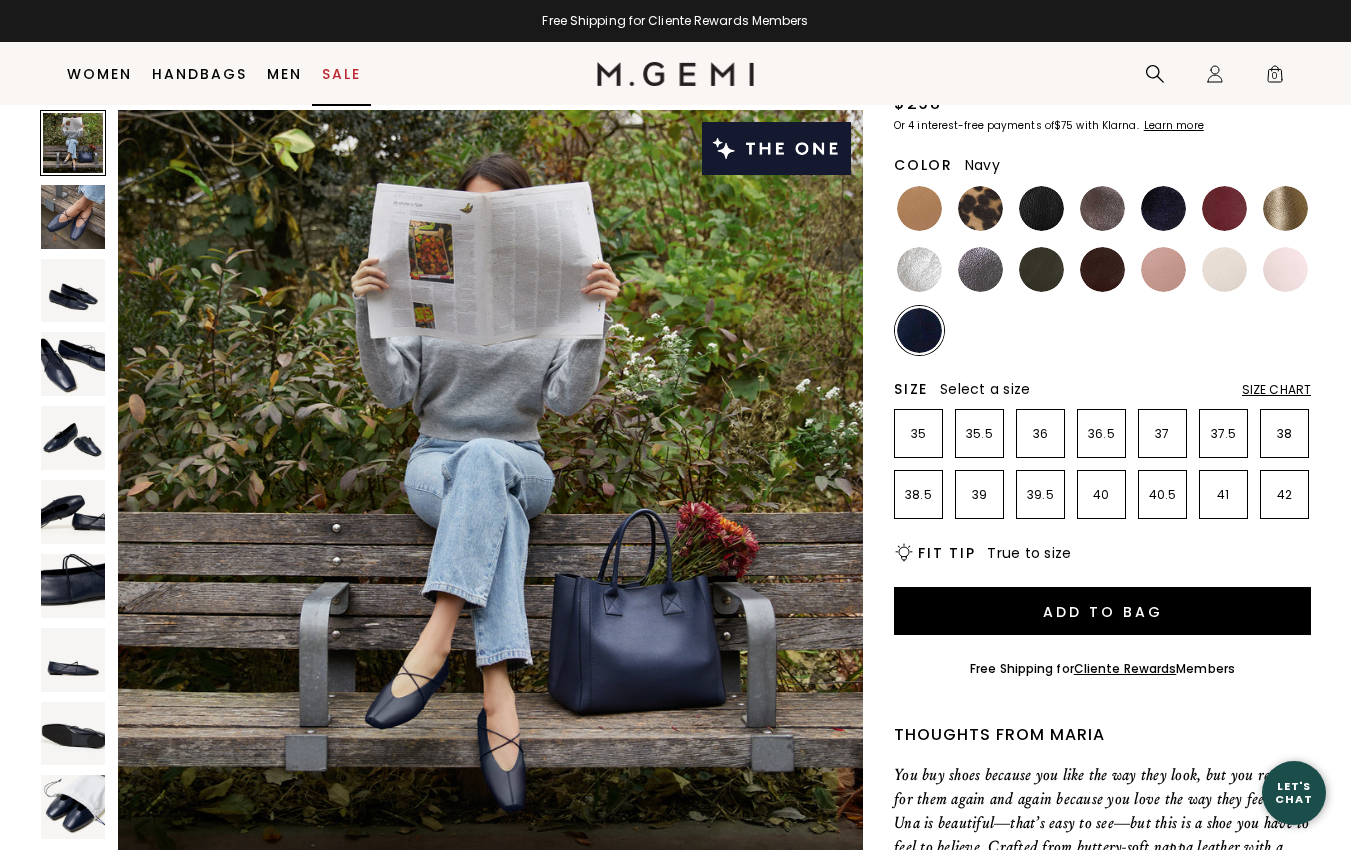 click on "Sale" at bounding box center (341, 74) 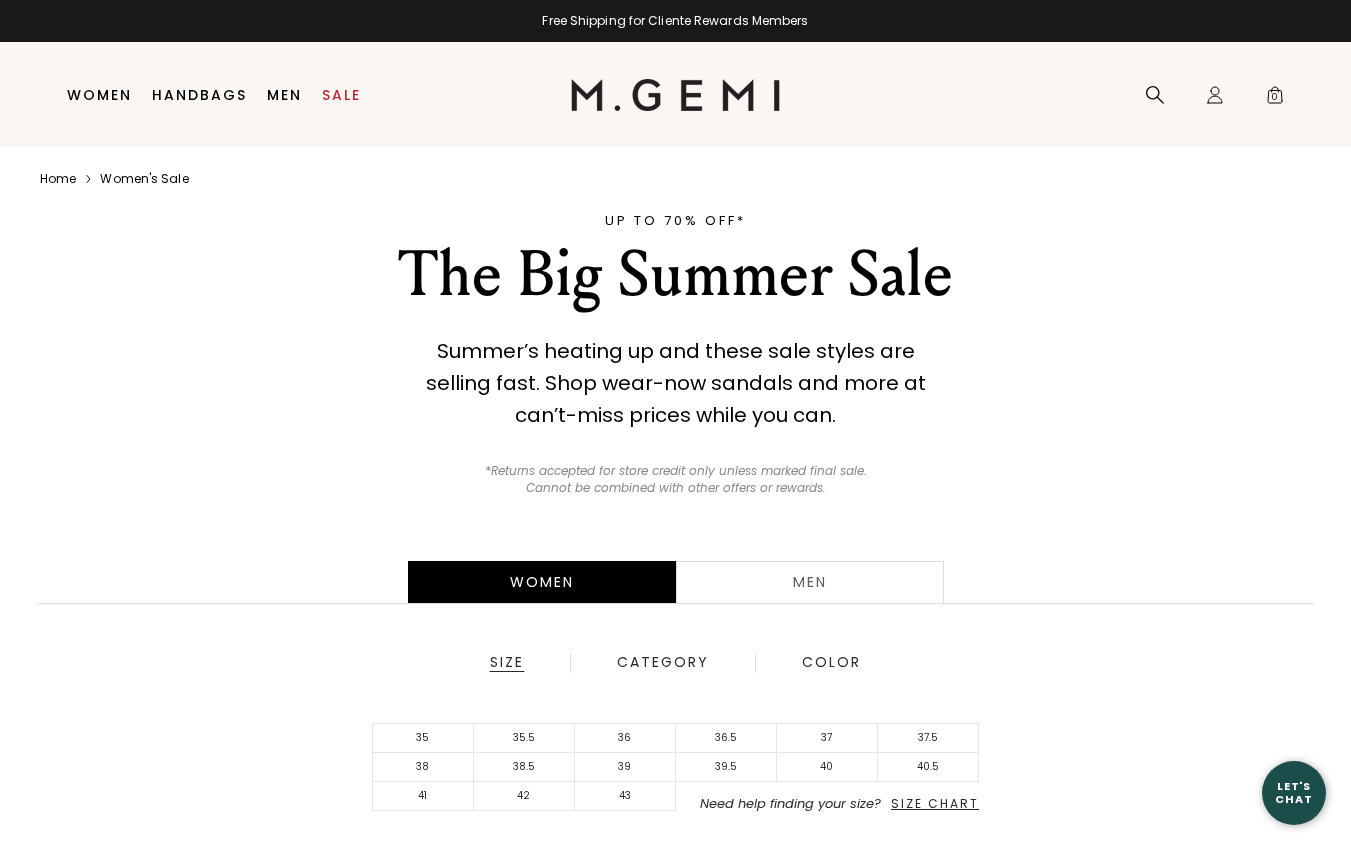 scroll, scrollTop: 0, scrollLeft: 0, axis: both 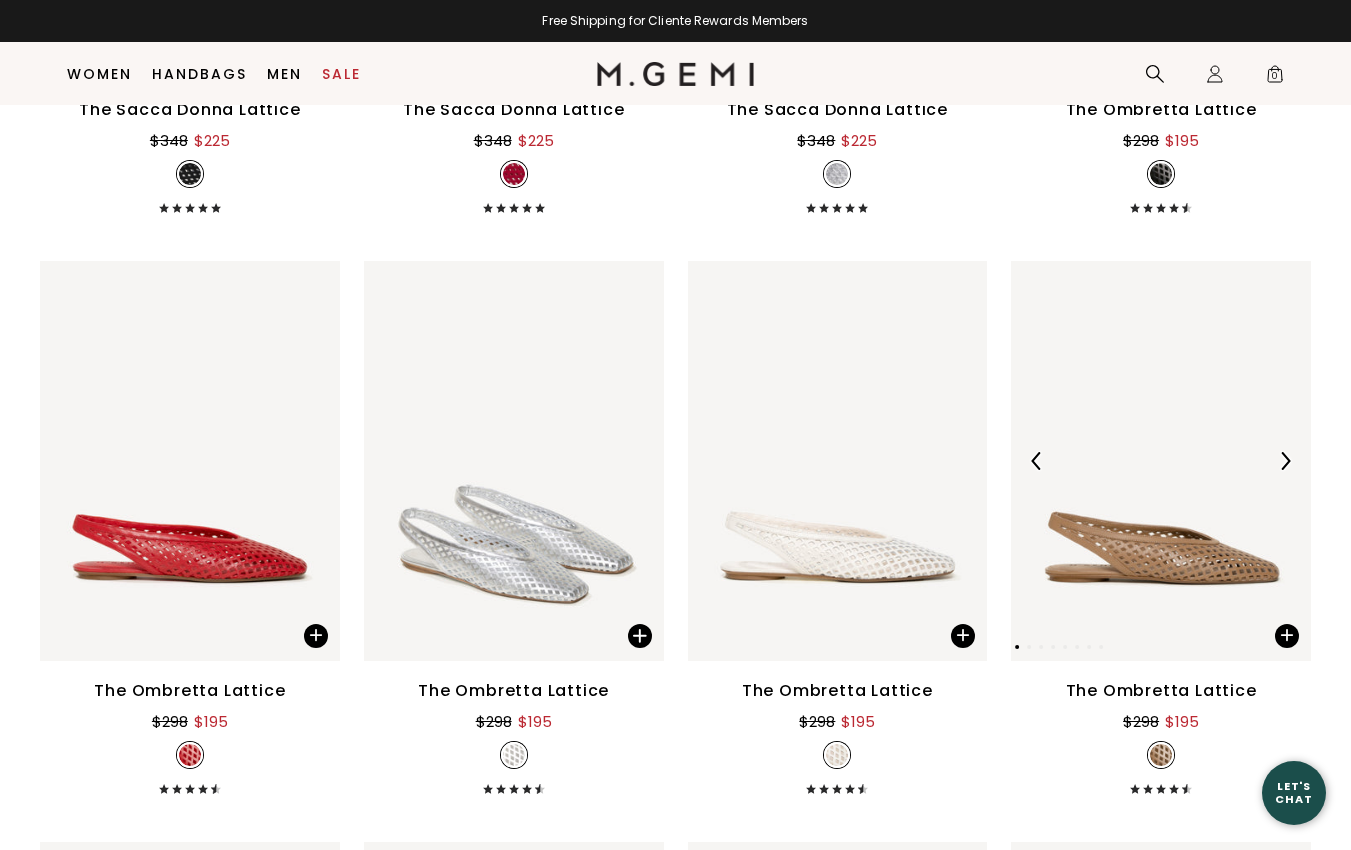 click at bounding box center [1161, 461] 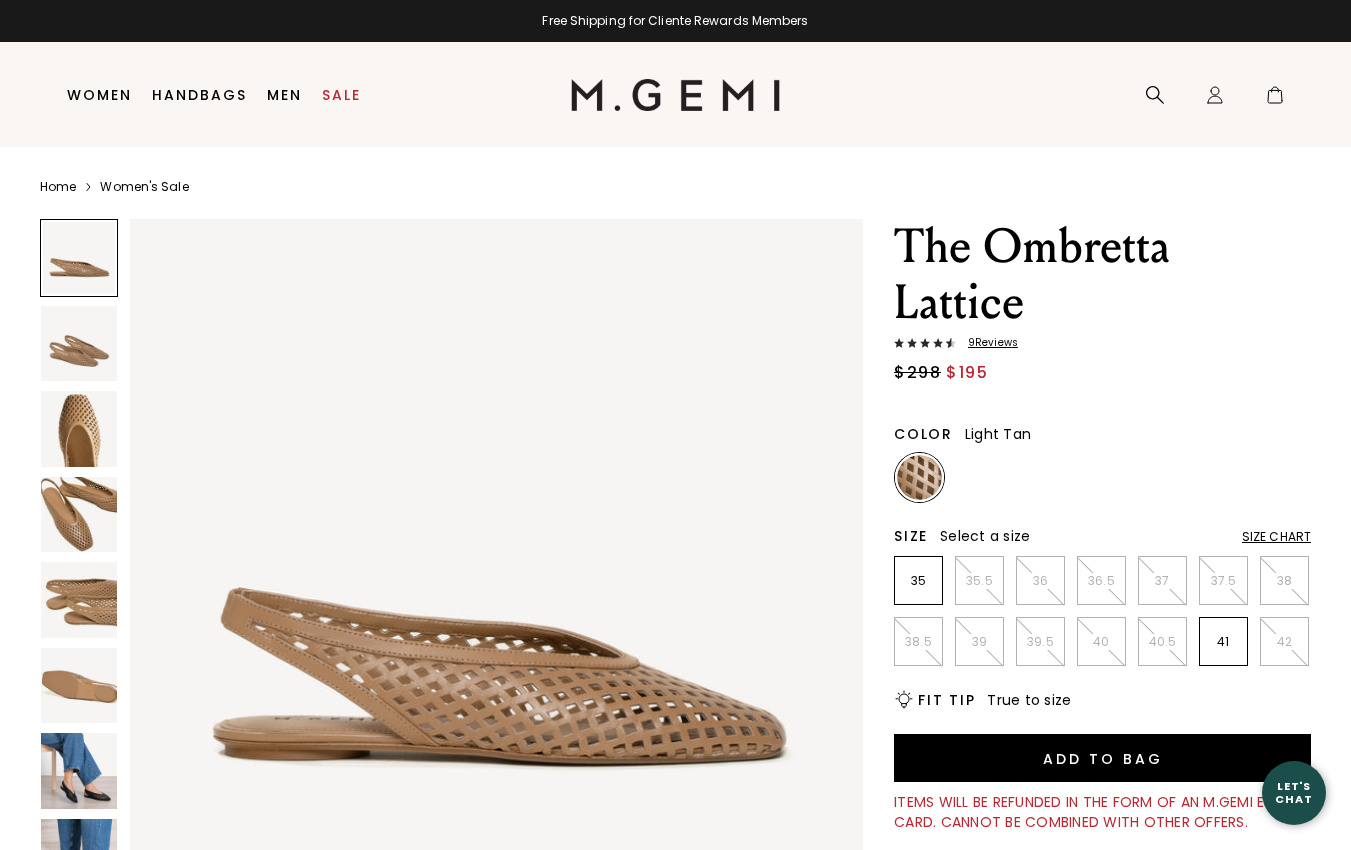scroll, scrollTop: 0, scrollLeft: 0, axis: both 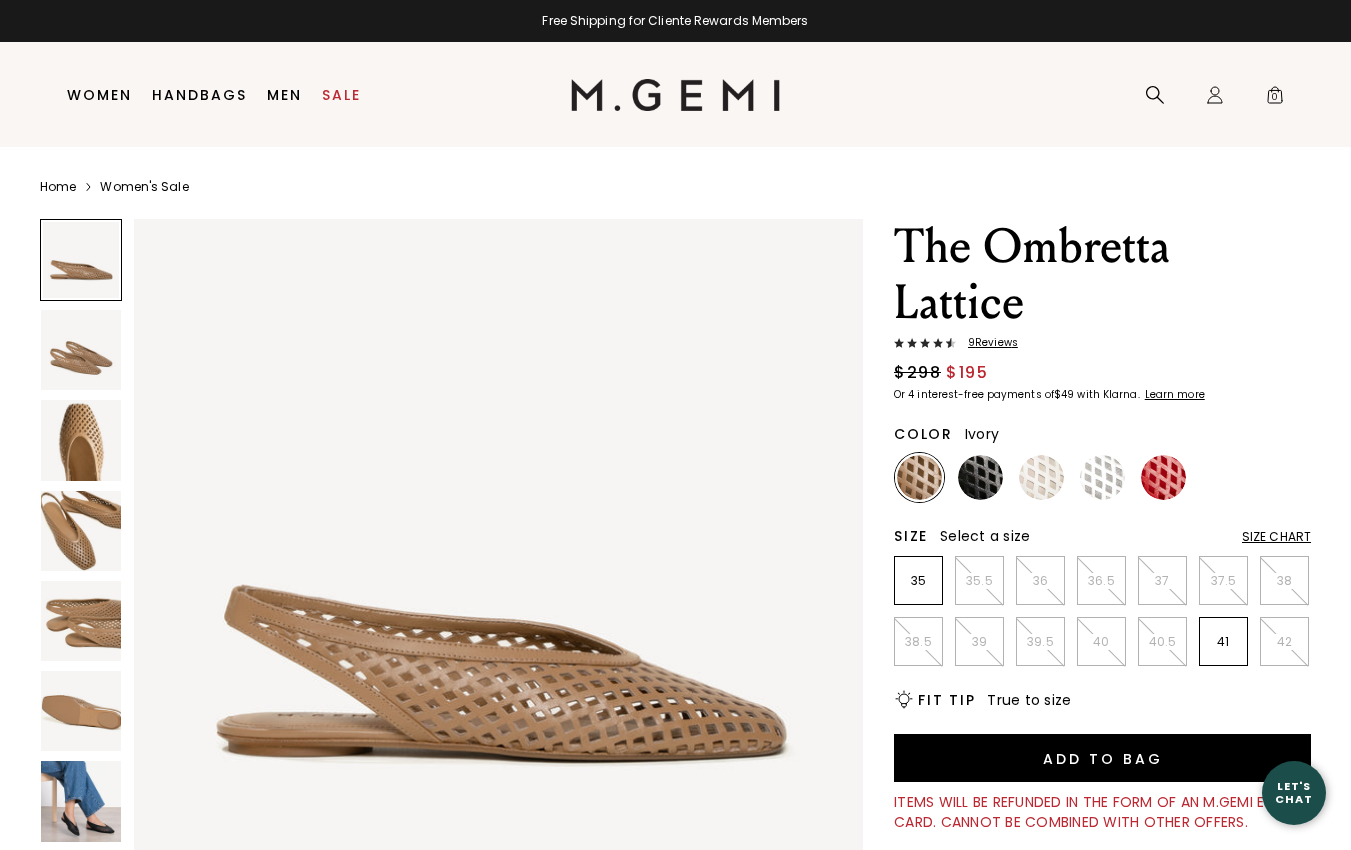 click at bounding box center (1041, 477) 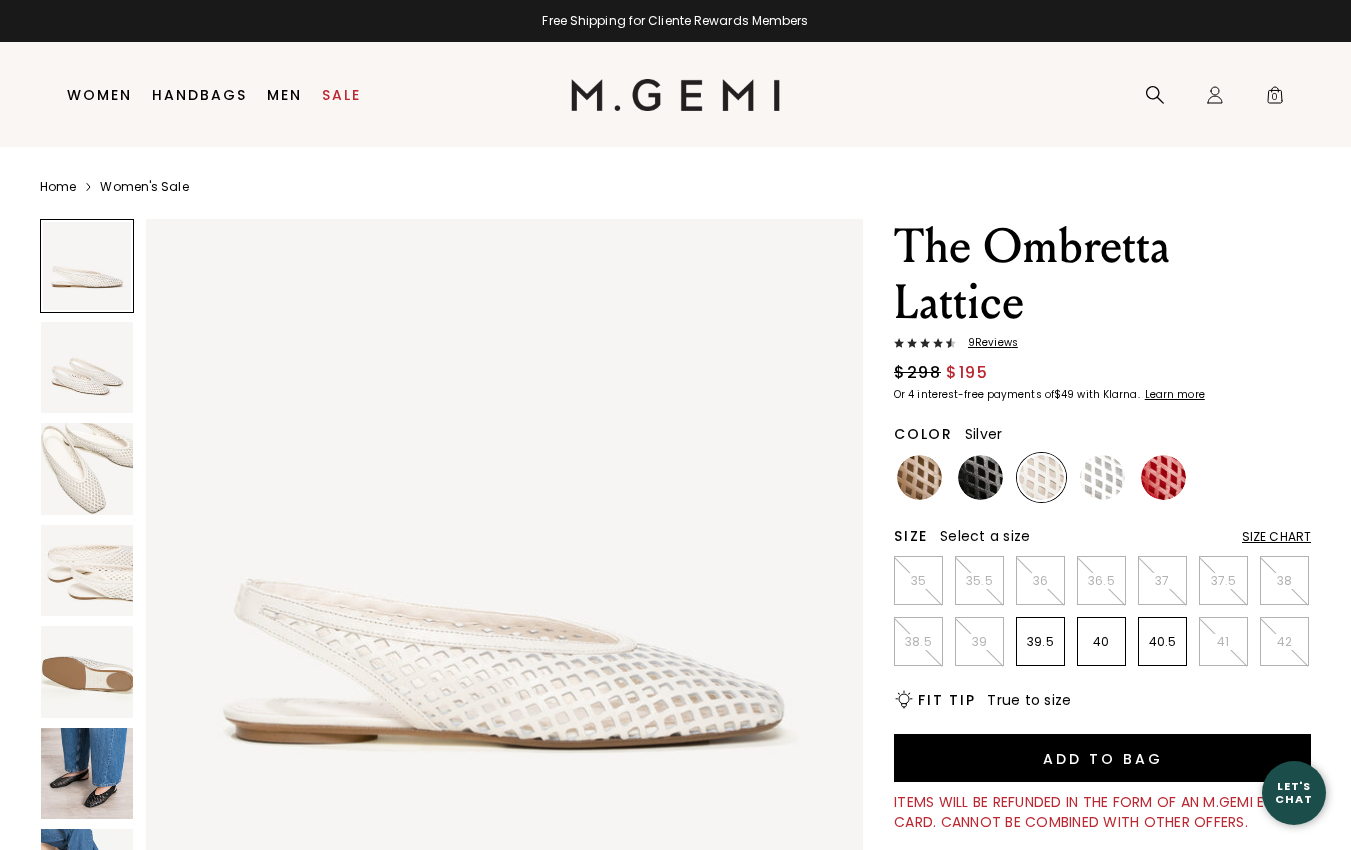click at bounding box center (1102, 477) 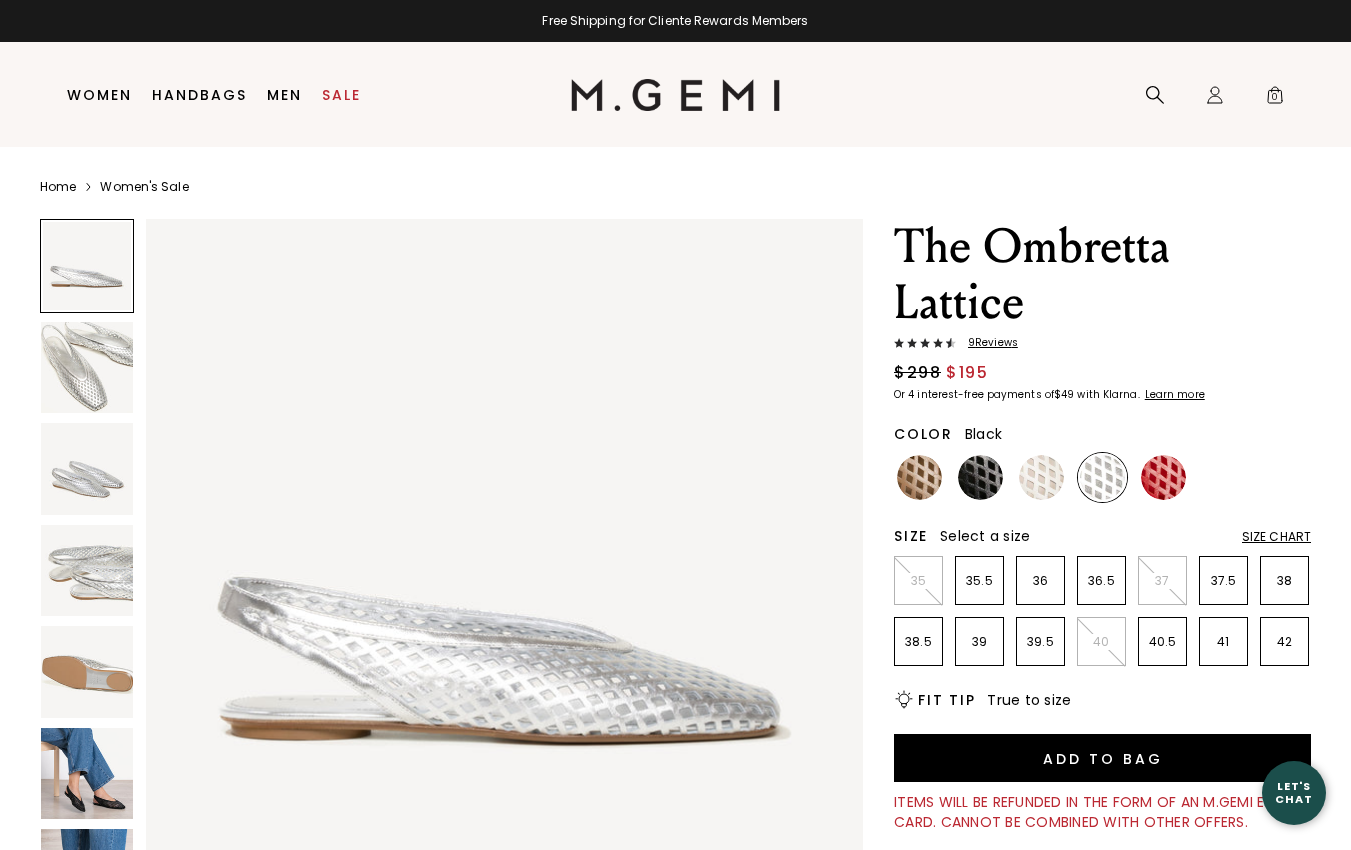 click at bounding box center (980, 477) 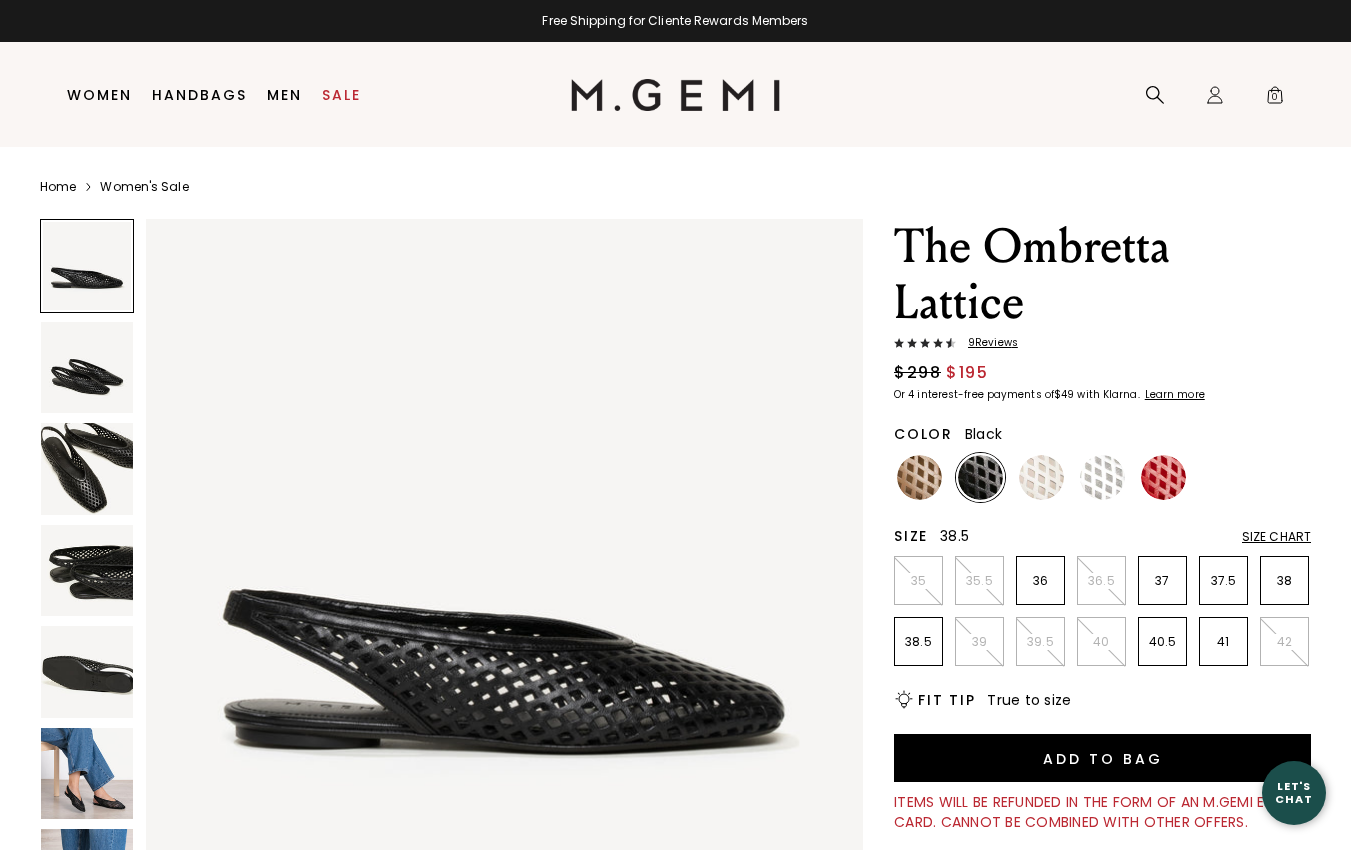 click on "38.5" at bounding box center (918, 641) 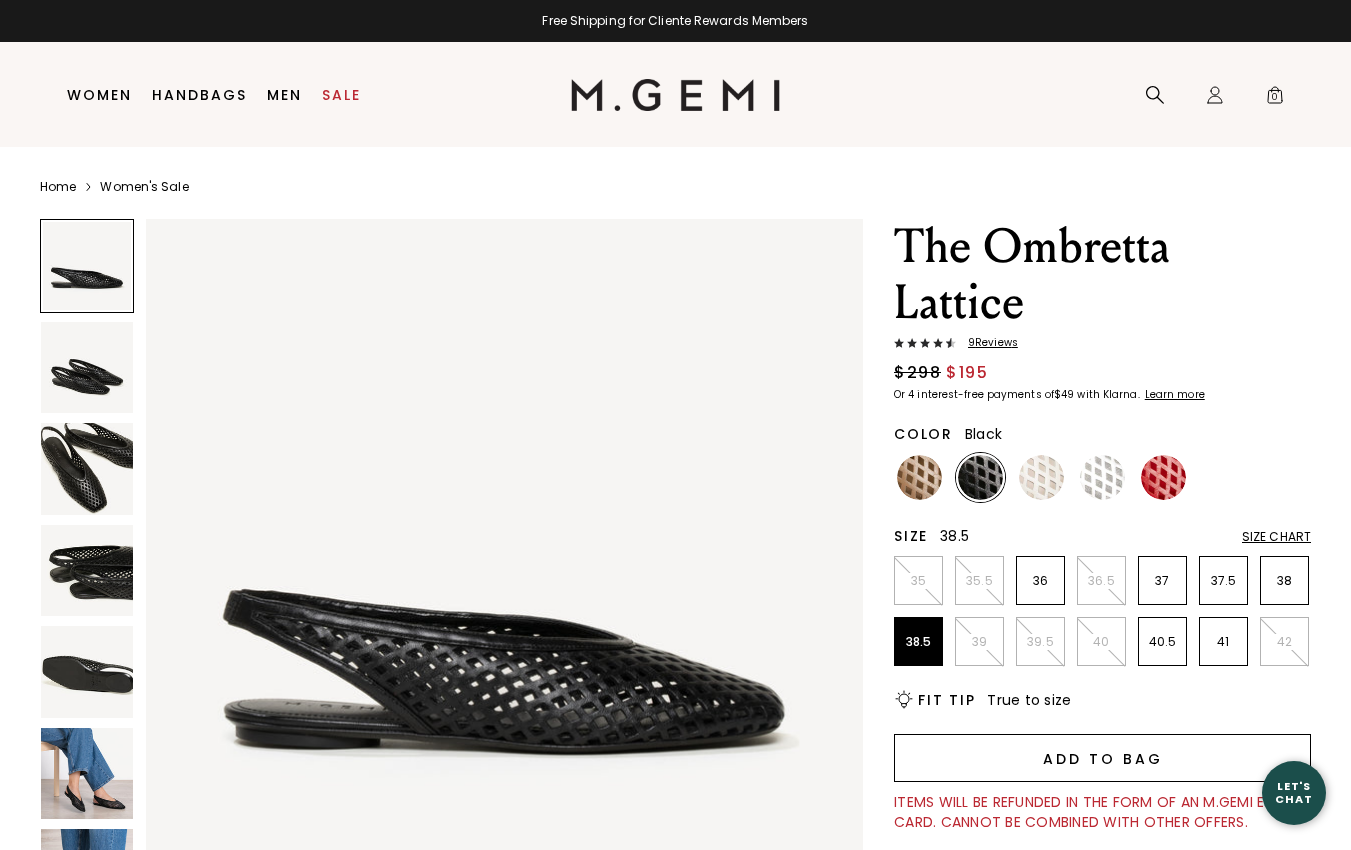click on "Add to Bag" at bounding box center [1102, 758] 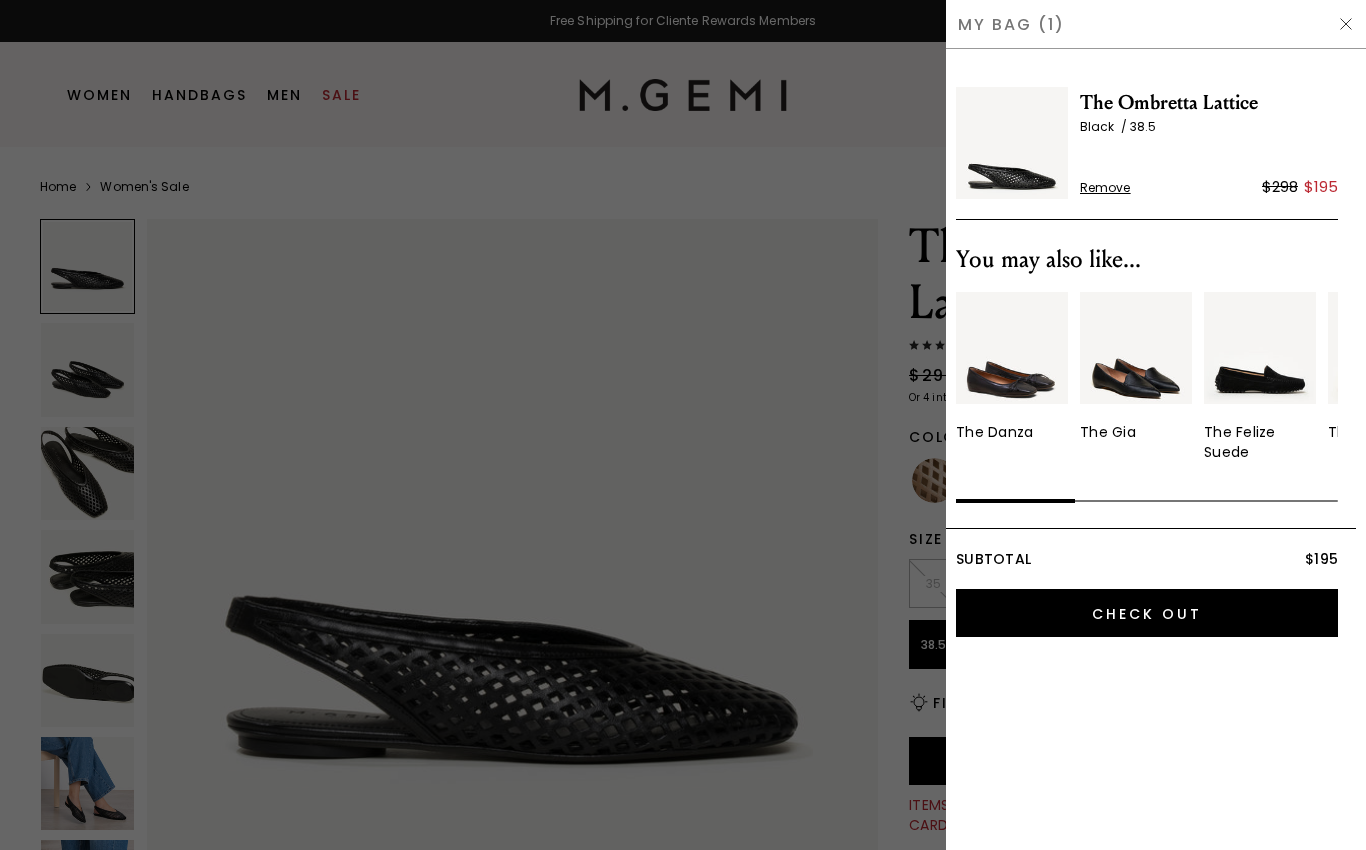 click at bounding box center (1346, 24) 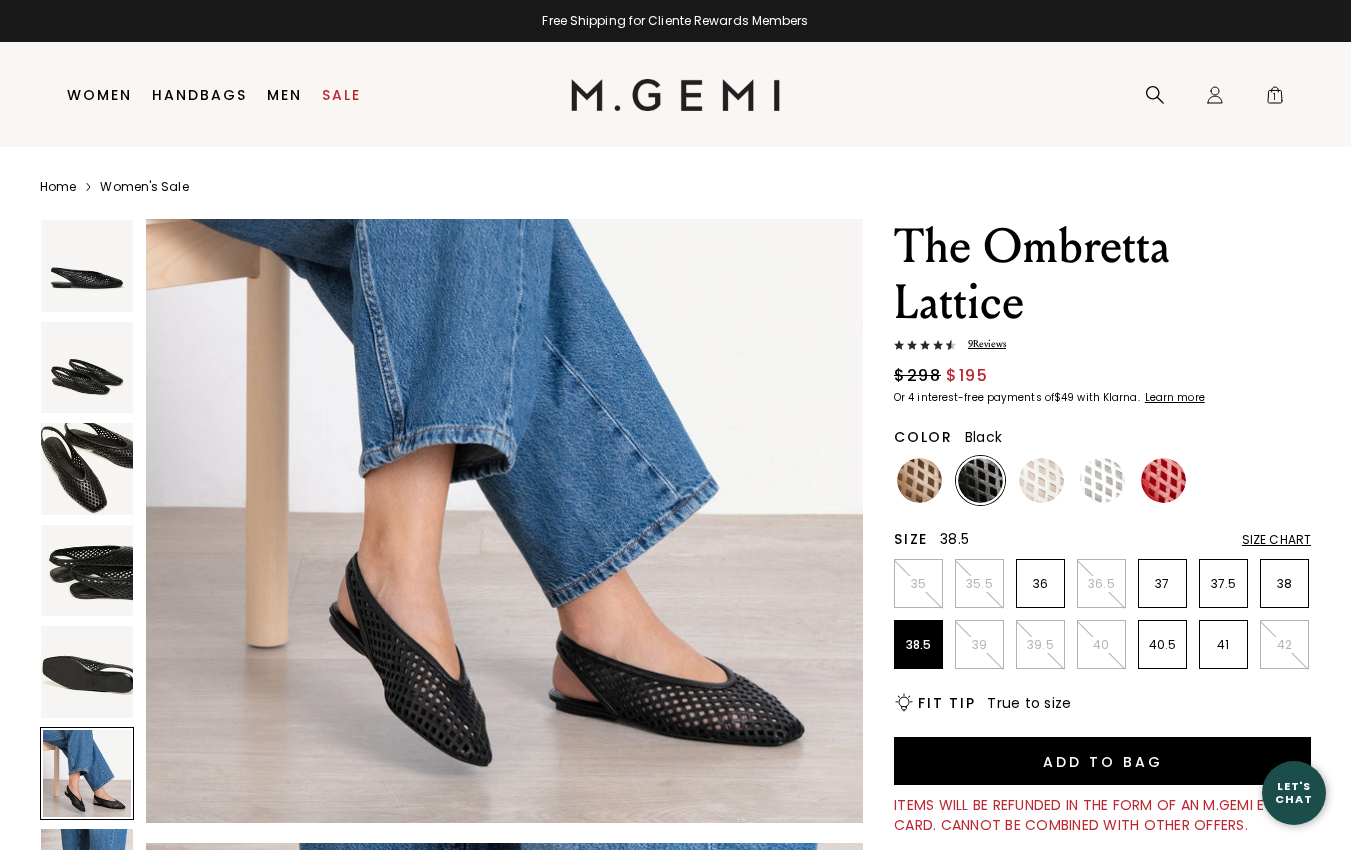 scroll, scrollTop: 3802, scrollLeft: 0, axis: vertical 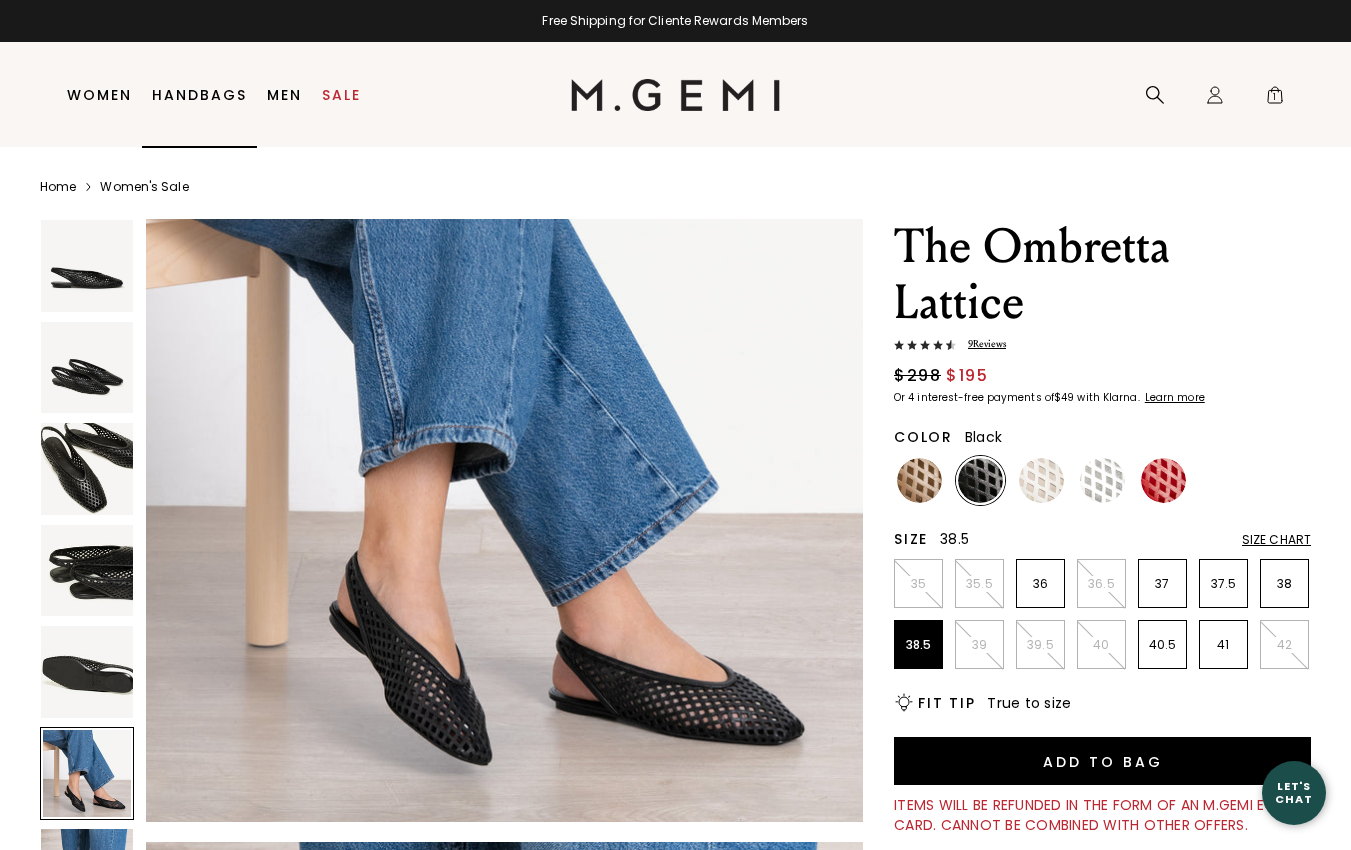 click on "Handbags" at bounding box center (199, 95) 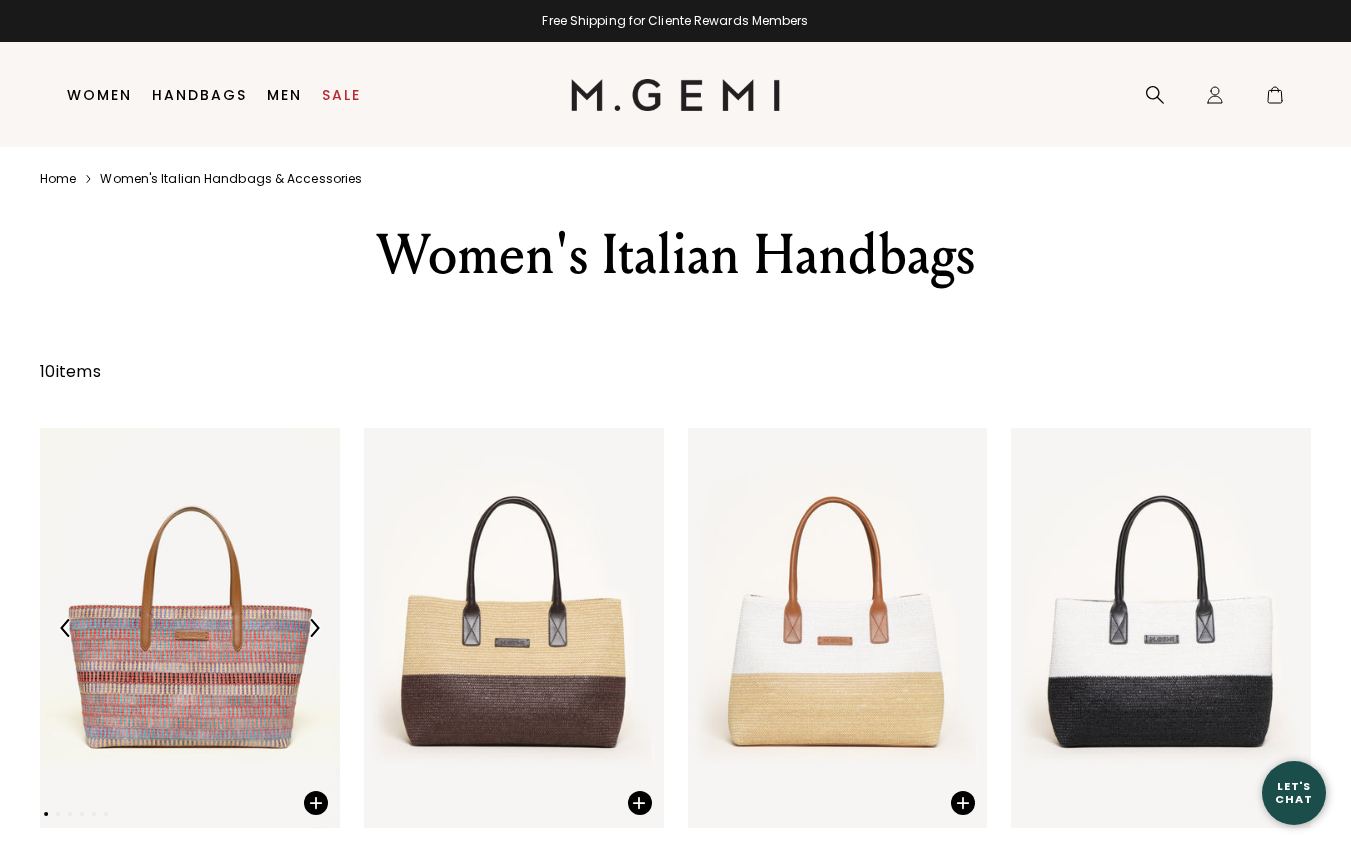 scroll, scrollTop: 0, scrollLeft: 0, axis: both 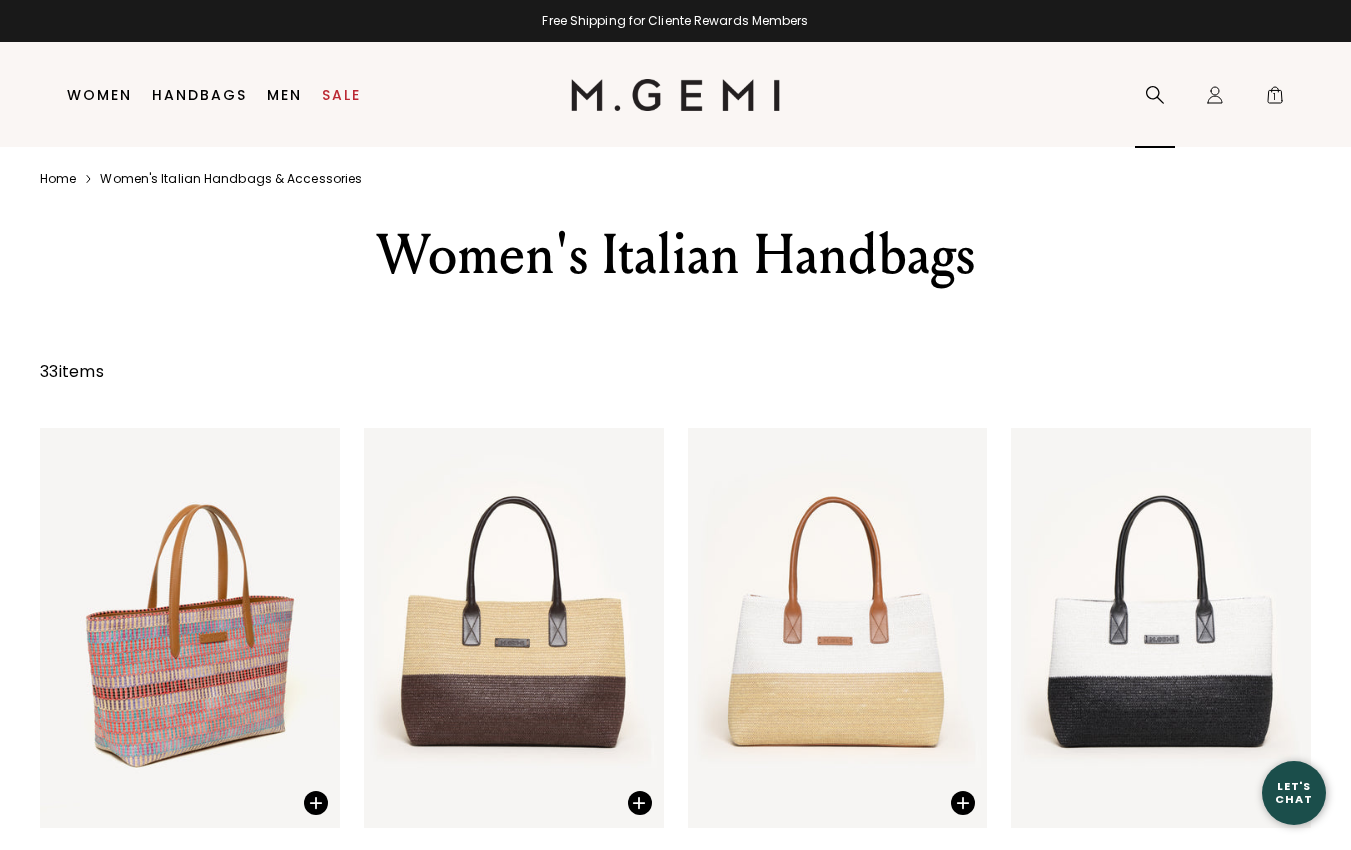 click 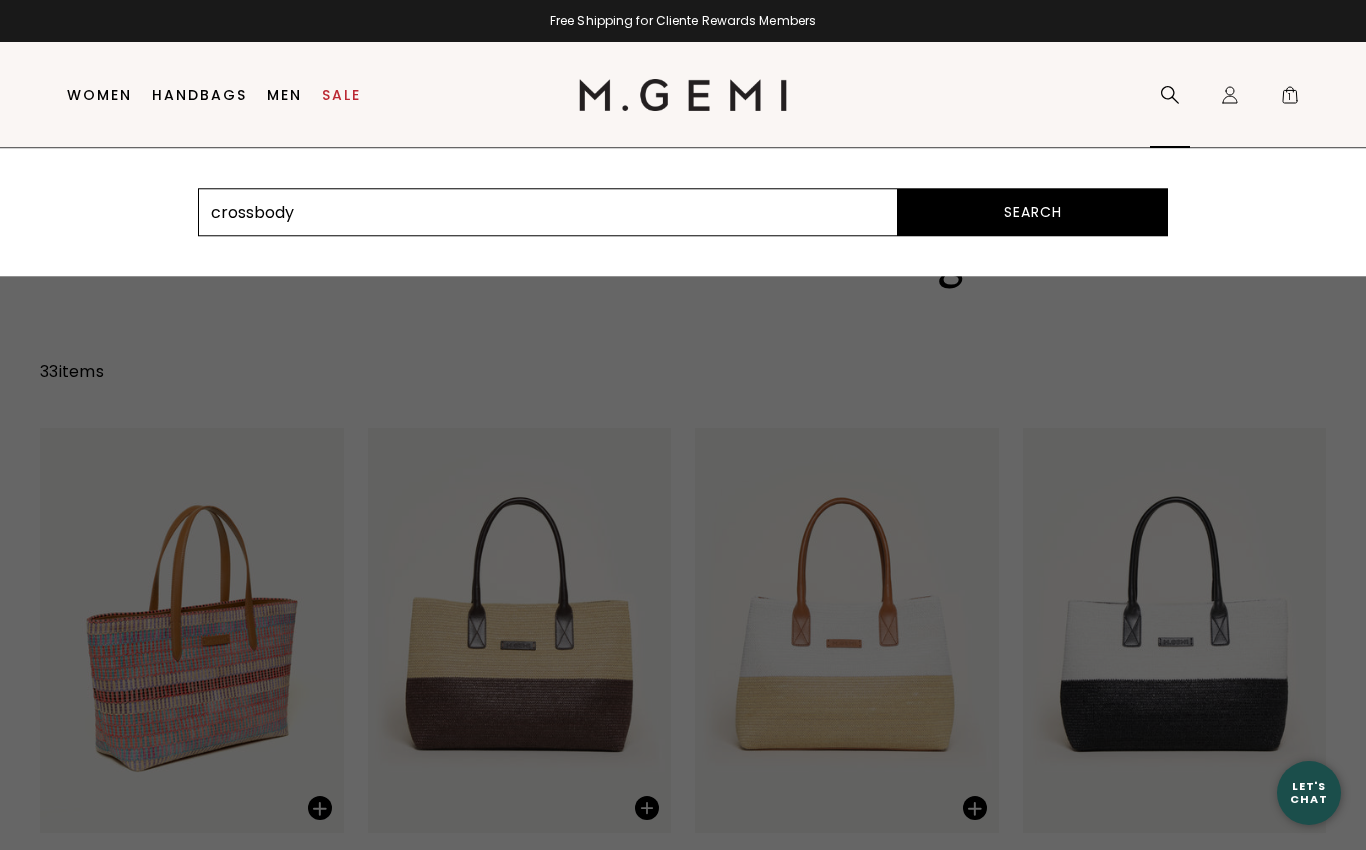 type on "crossbody" 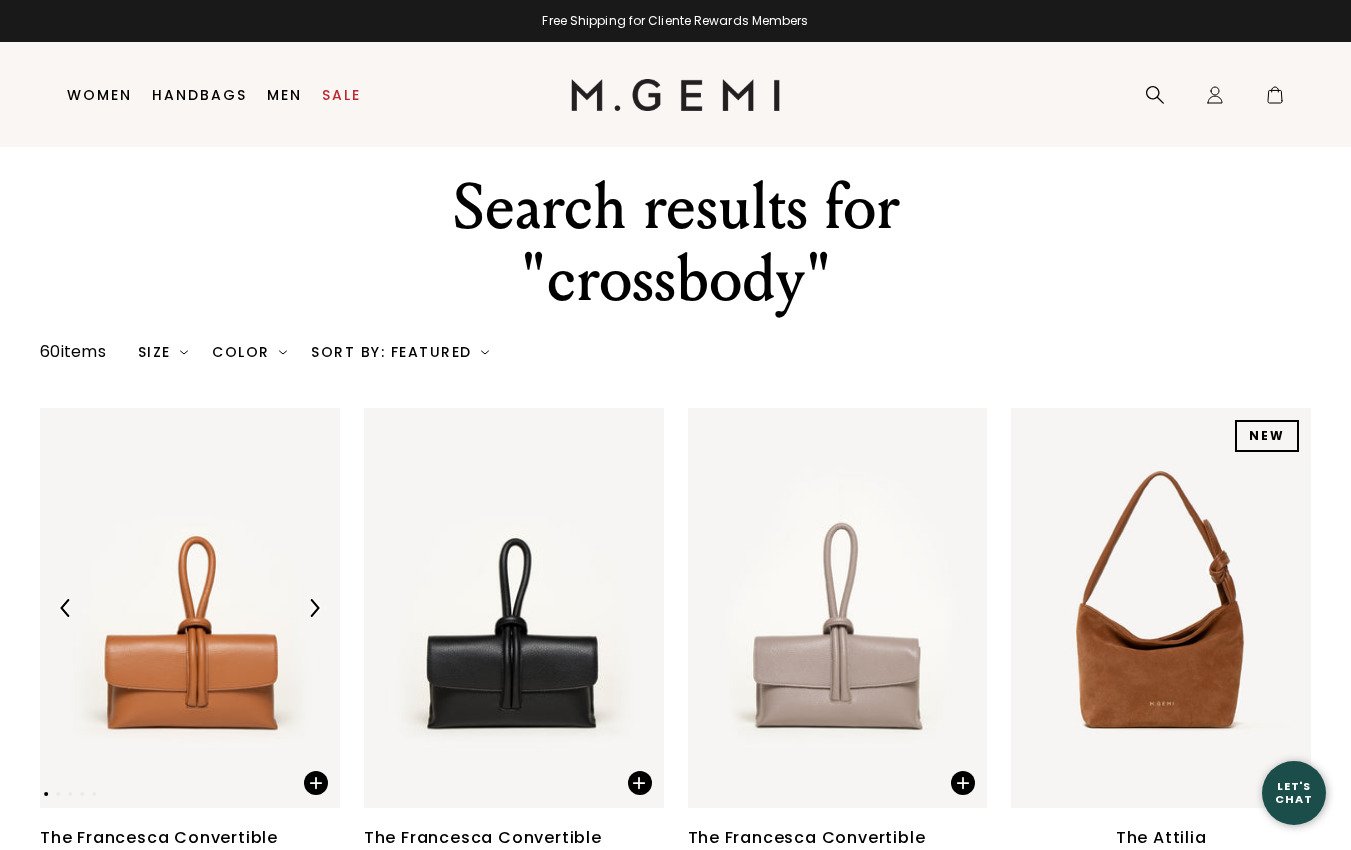 scroll, scrollTop: 0, scrollLeft: 0, axis: both 